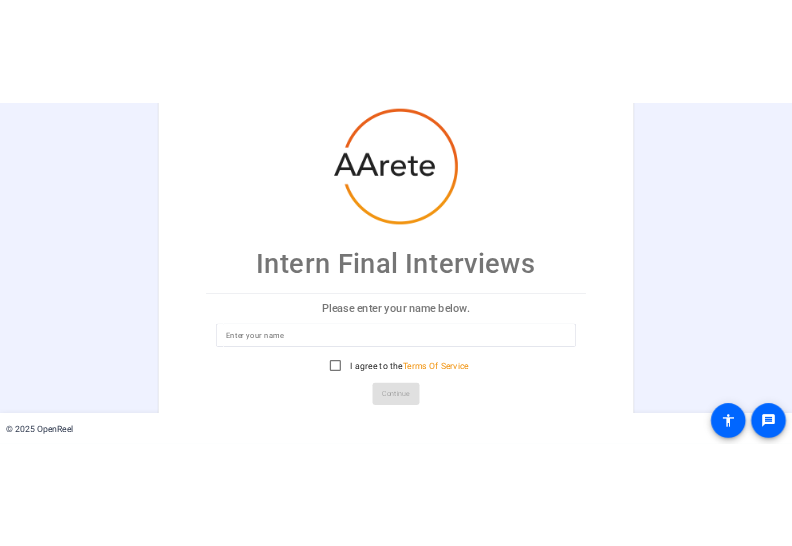 scroll, scrollTop: 0, scrollLeft: 0, axis: both 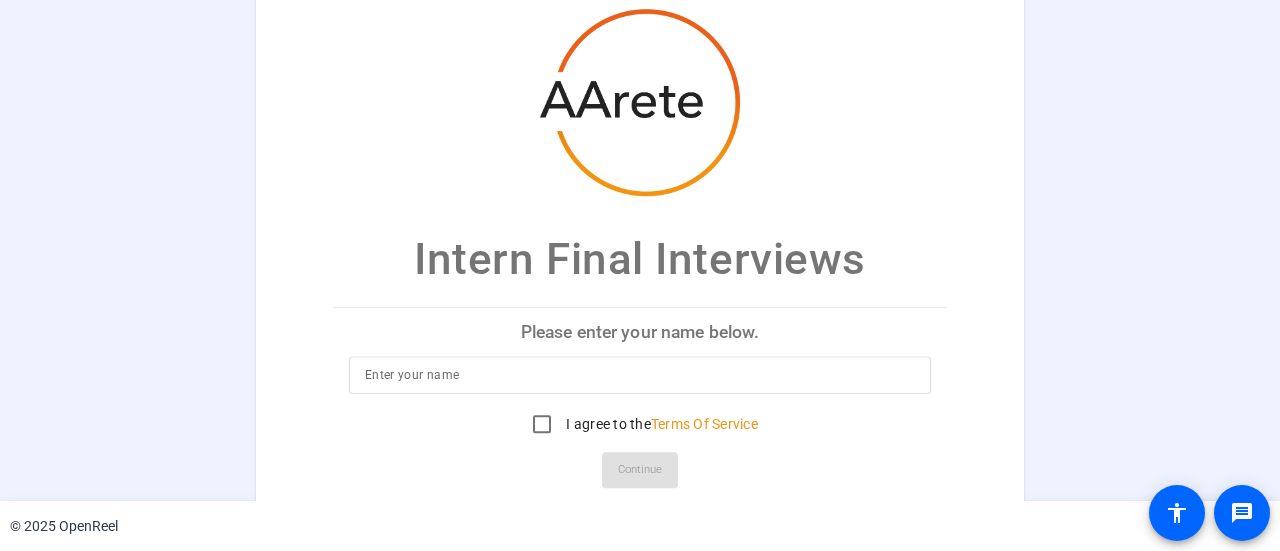 click at bounding box center (640, 375) 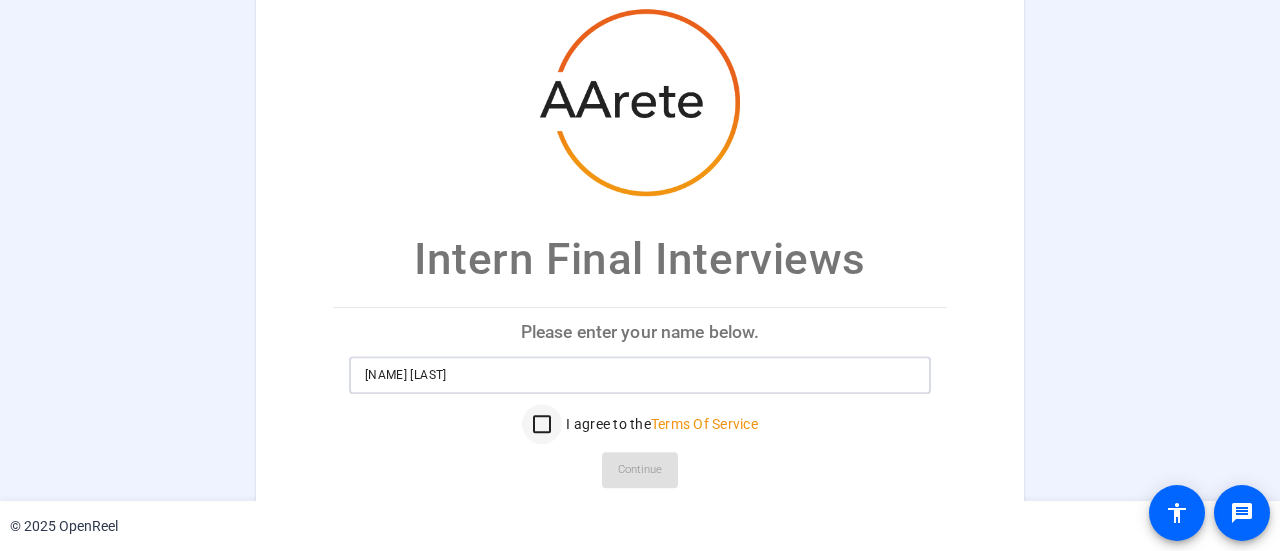 type on "[NAME] [LAST]" 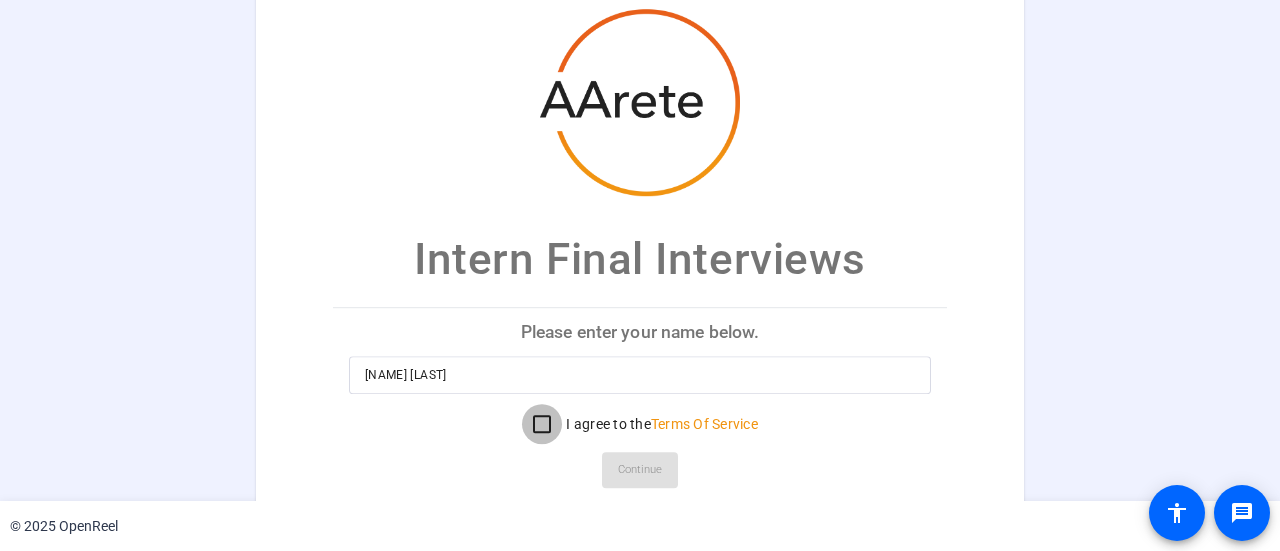 click on "I agree to the  Terms Of Service" at bounding box center (542, 424) 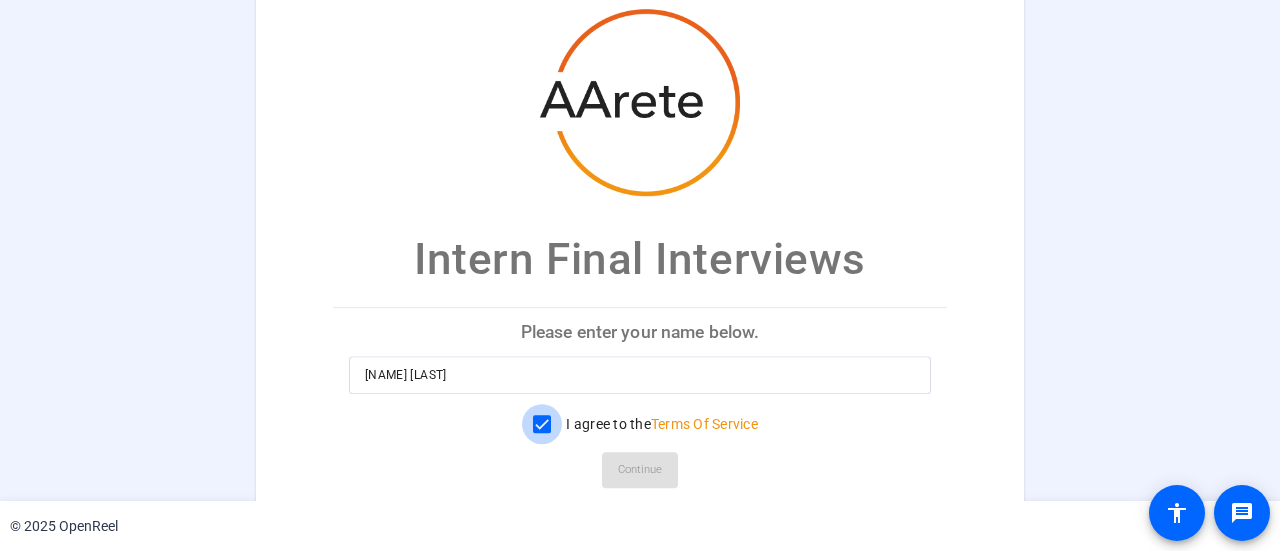 checkbox on "true" 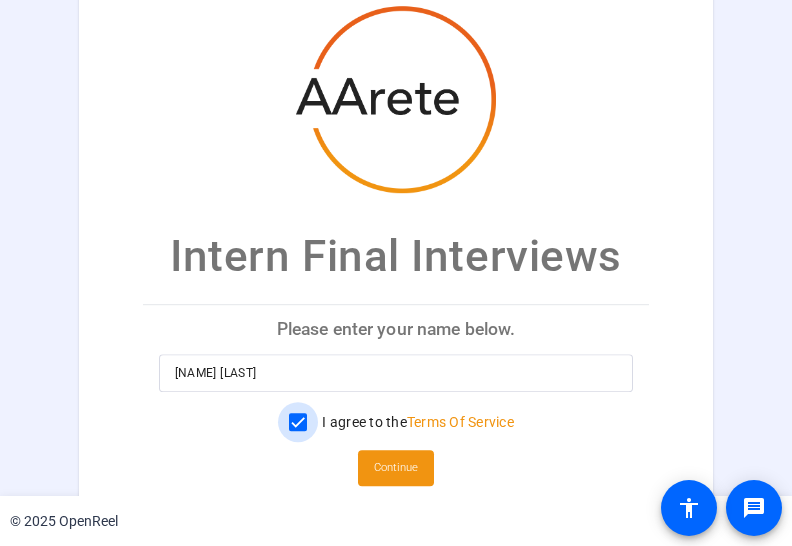 scroll, scrollTop: 0, scrollLeft: 0, axis: both 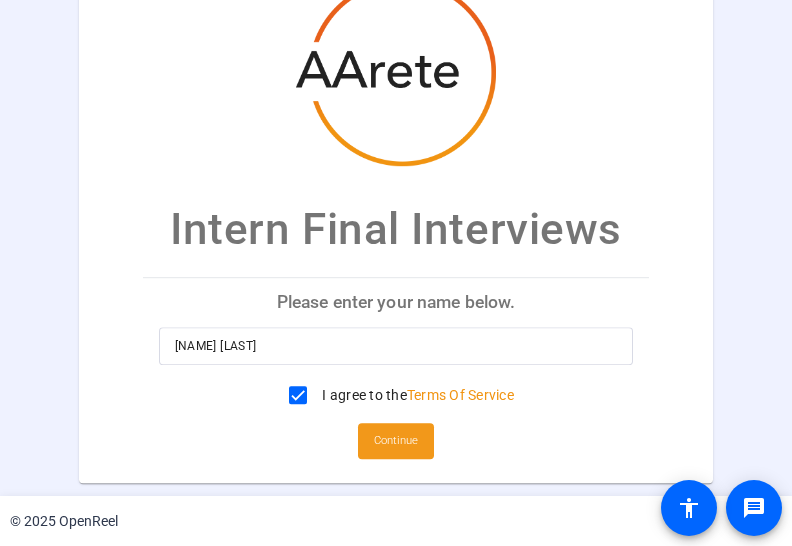 click on "Continue" 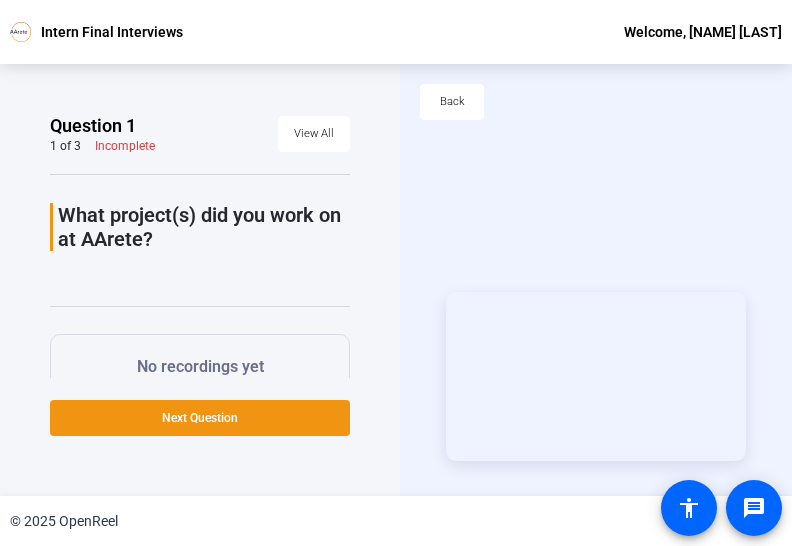 click on "Start Recording  person  Hide Overlay flip Flip Camera question_mark  Question Camera" 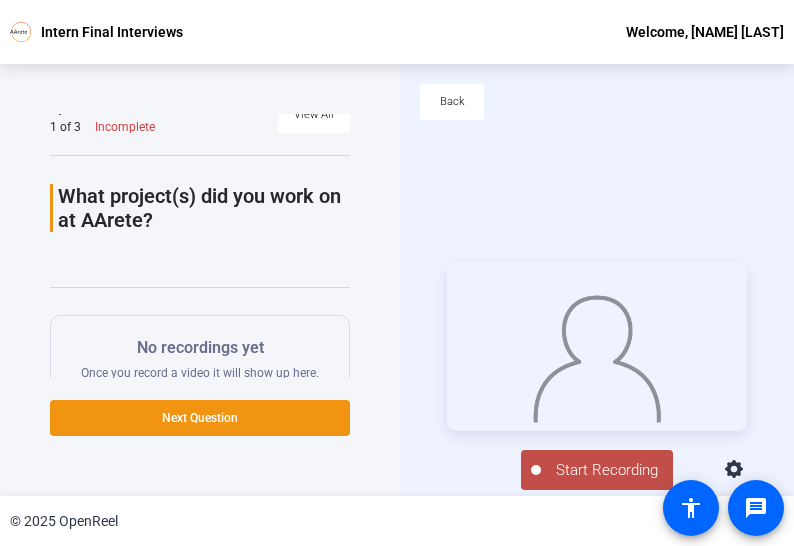 scroll, scrollTop: 16, scrollLeft: 0, axis: vertical 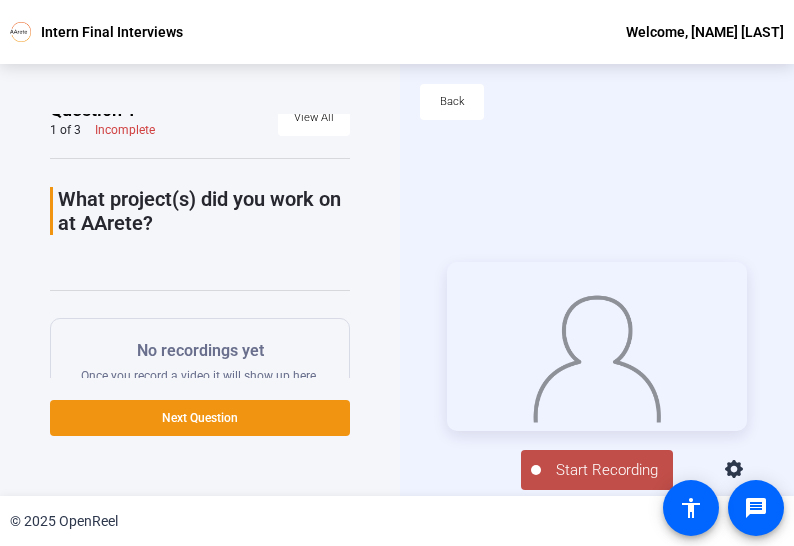 click on "Start Recording" 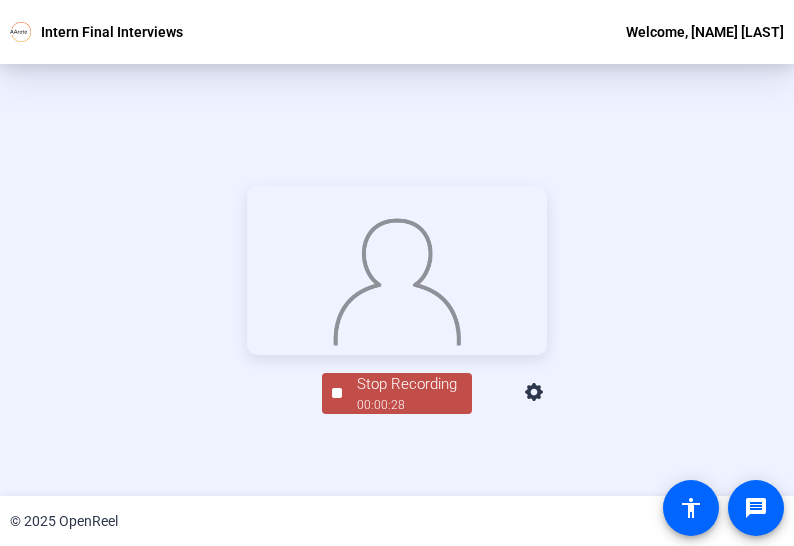 scroll, scrollTop: 225, scrollLeft: 0, axis: vertical 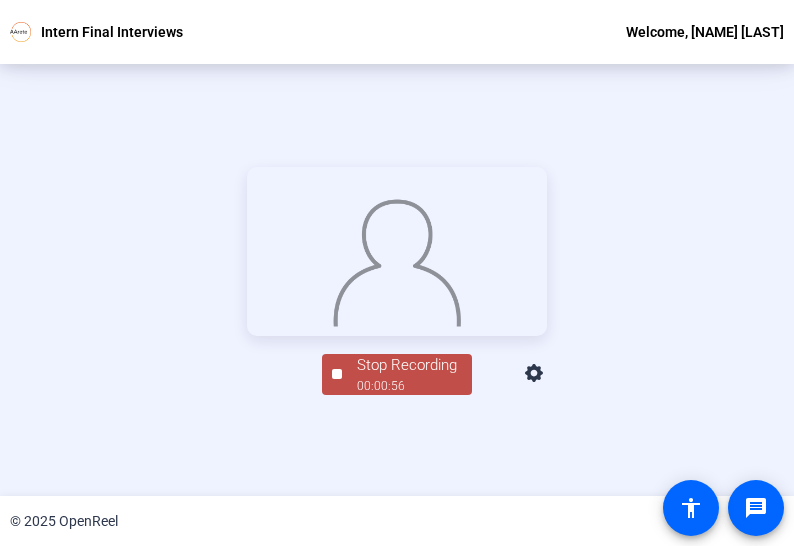 click on "00:00:56" 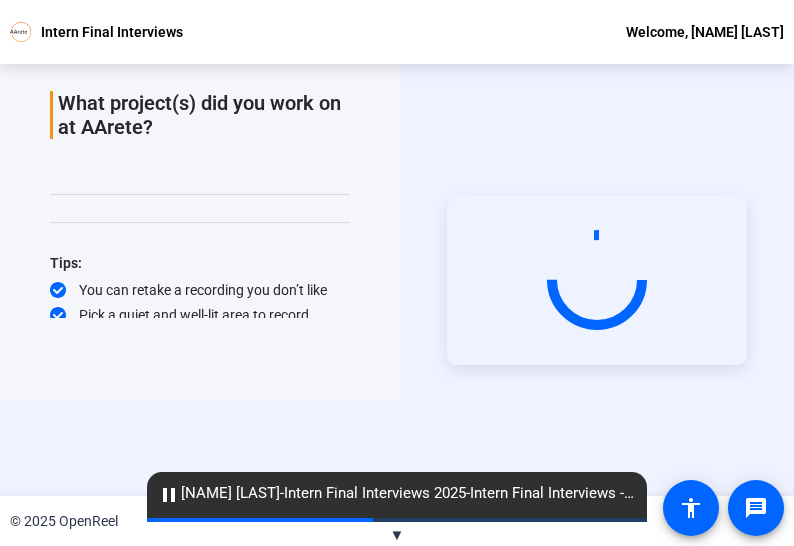 scroll, scrollTop: 46, scrollLeft: 0, axis: vertical 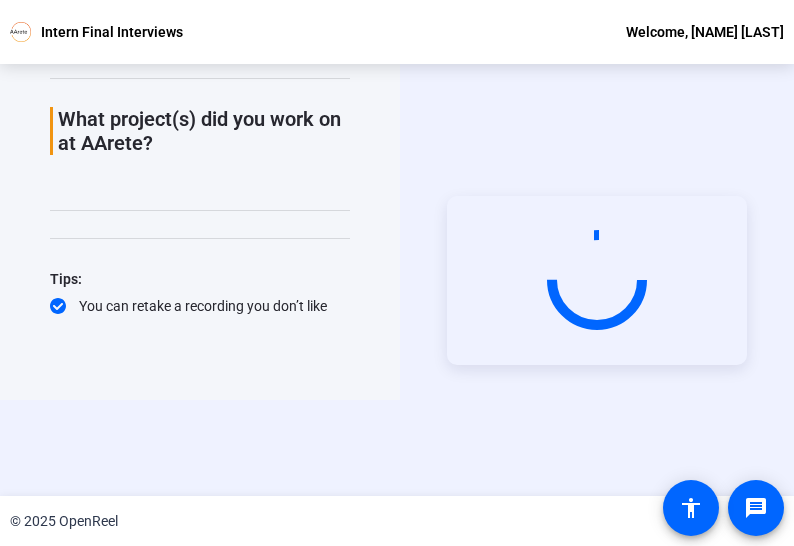 click on "Start Recording" 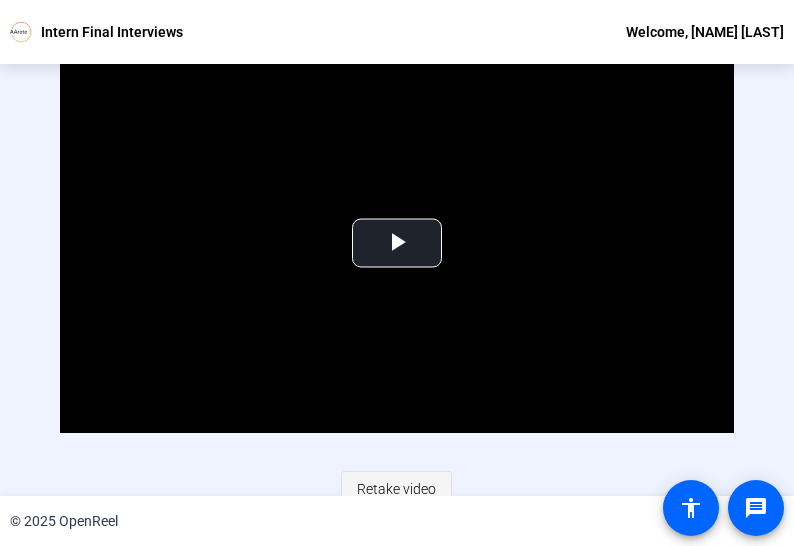 click on "Retake video" 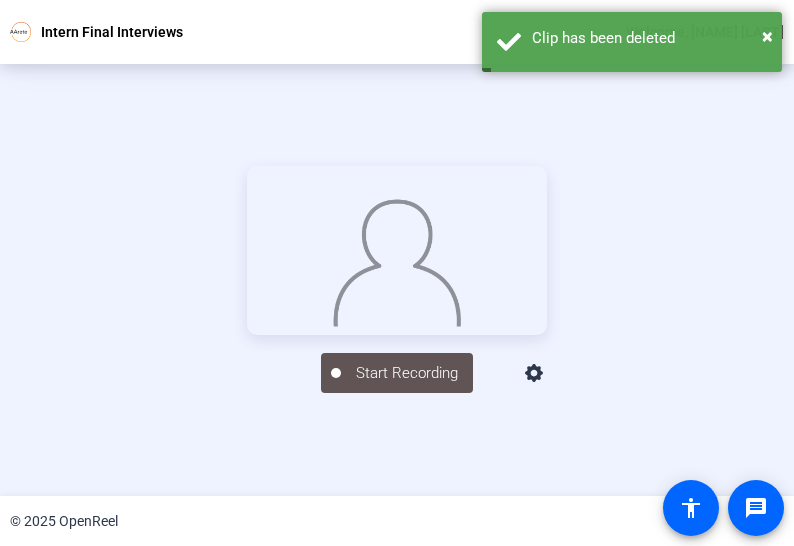 scroll, scrollTop: 226, scrollLeft: 0, axis: vertical 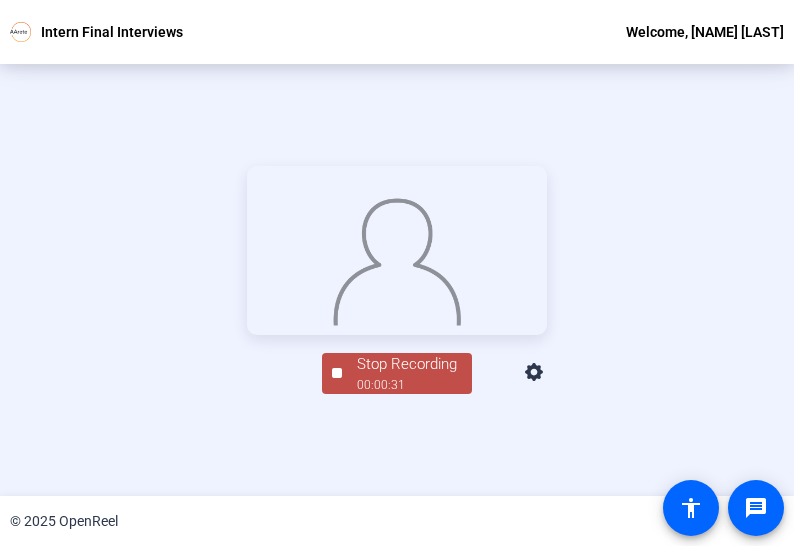 click on "Stop Recording" 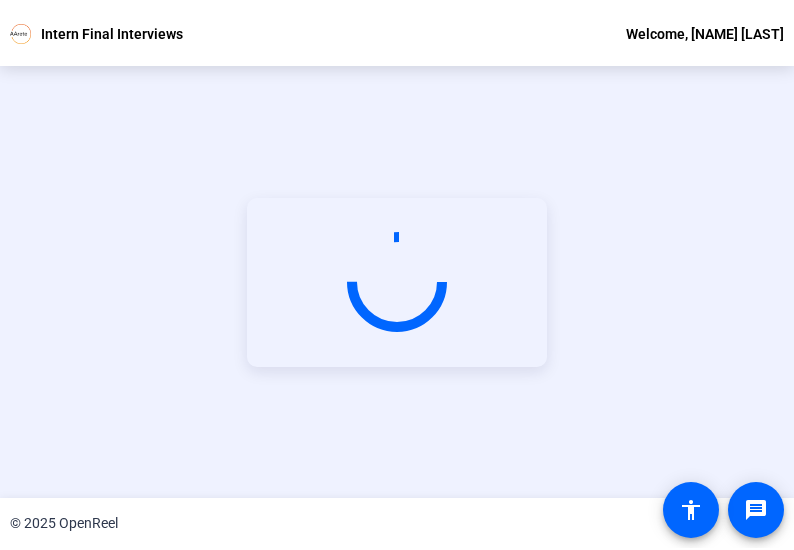 scroll, scrollTop: 96, scrollLeft: 0, axis: vertical 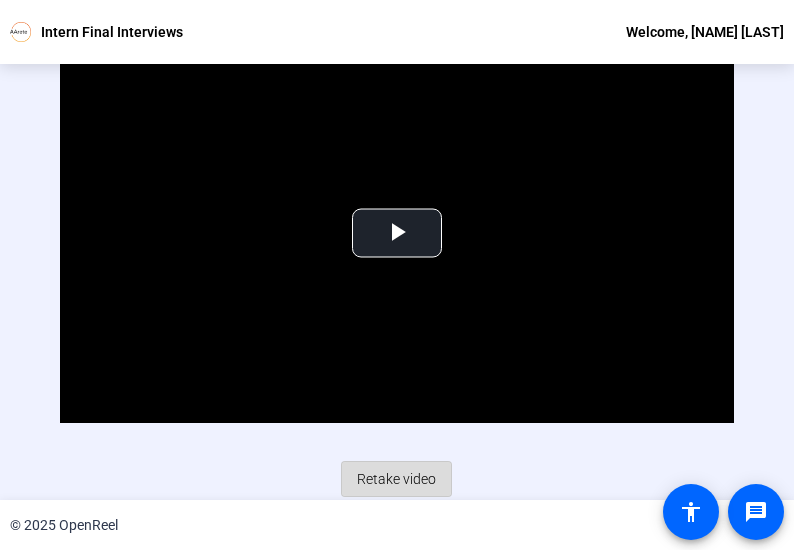 click on "Retake video" 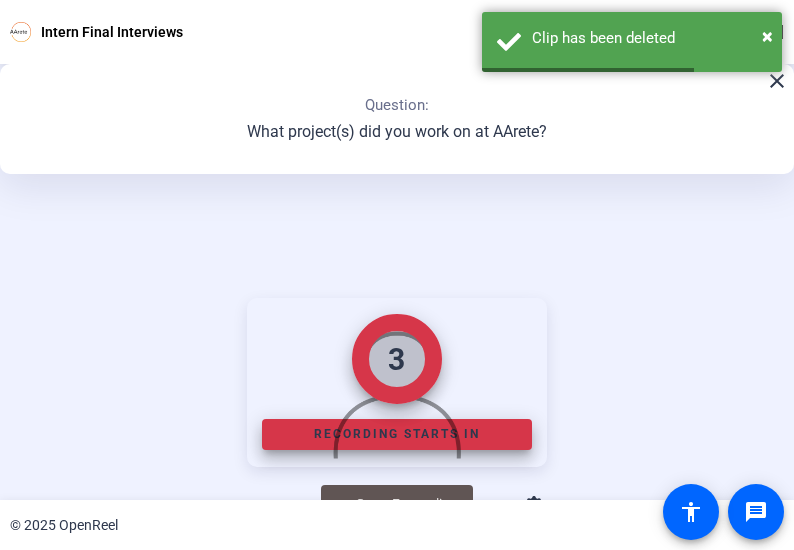 scroll, scrollTop: 225, scrollLeft: 0, axis: vertical 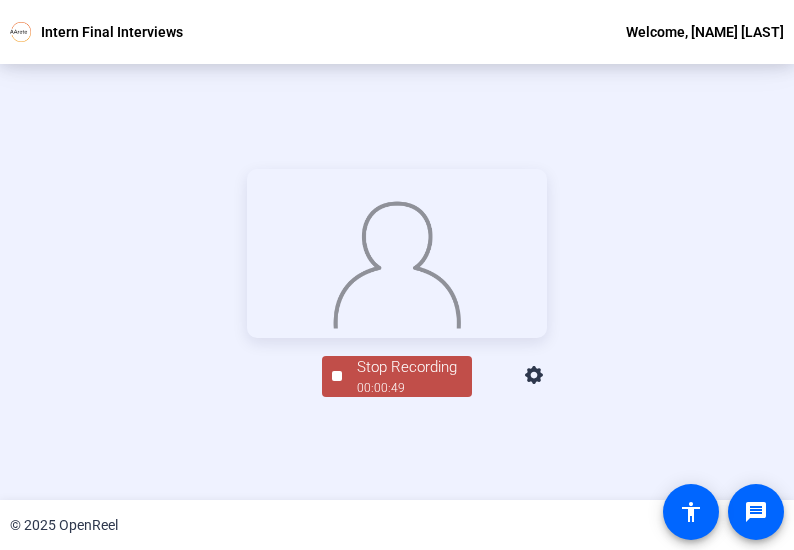 drag, startPoint x: 454, startPoint y: 469, endPoint x: 405, endPoint y: 478, distance: 49.819675 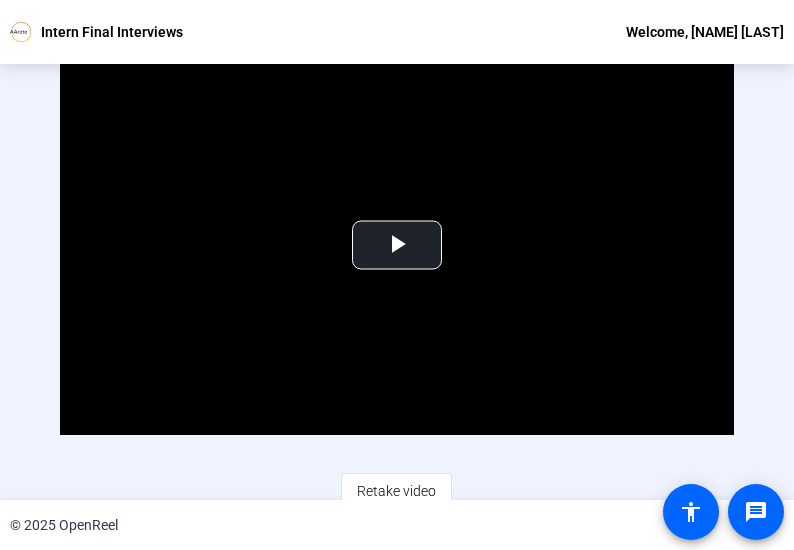 scroll, scrollTop: 88, scrollLeft: 0, axis: vertical 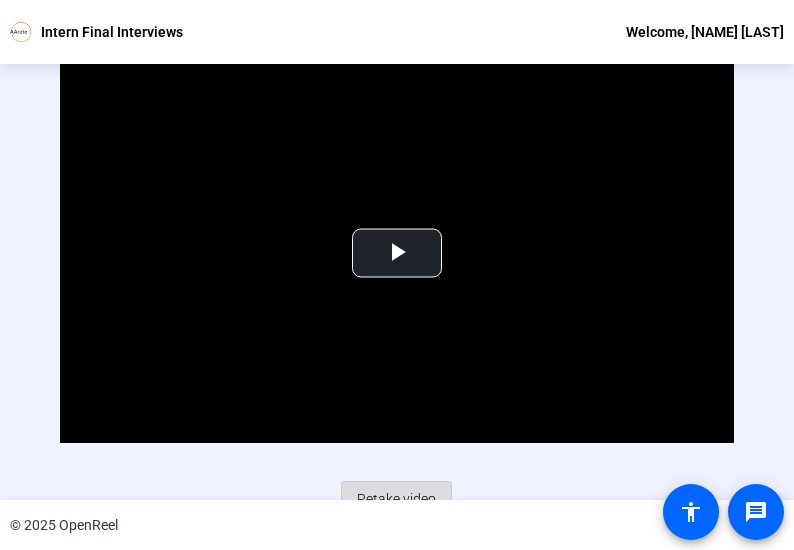 click on "Retake video" 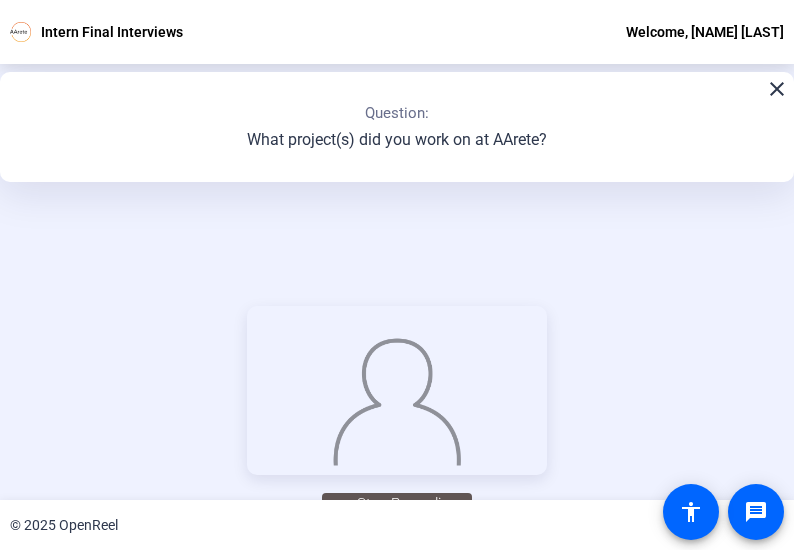 click on "close" 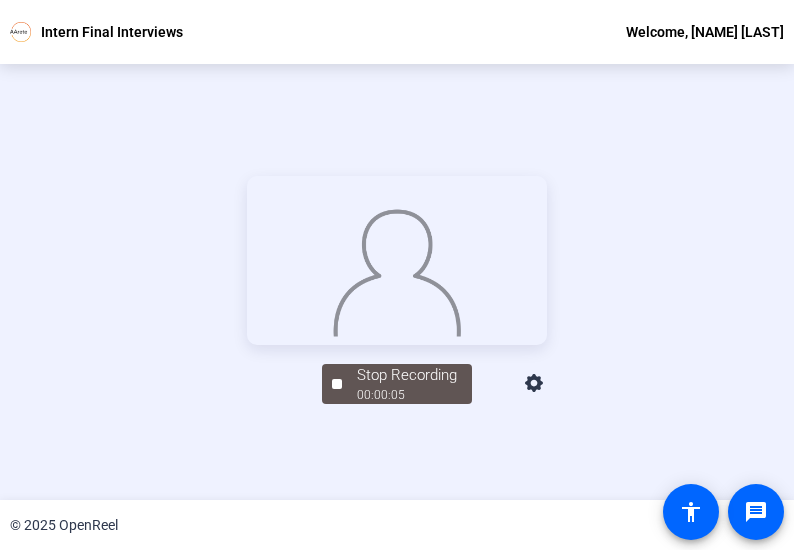 click on "Stop Recording  00:00:05  person  Hide Overlay flip Flip Camera question_mark  Question Camera" 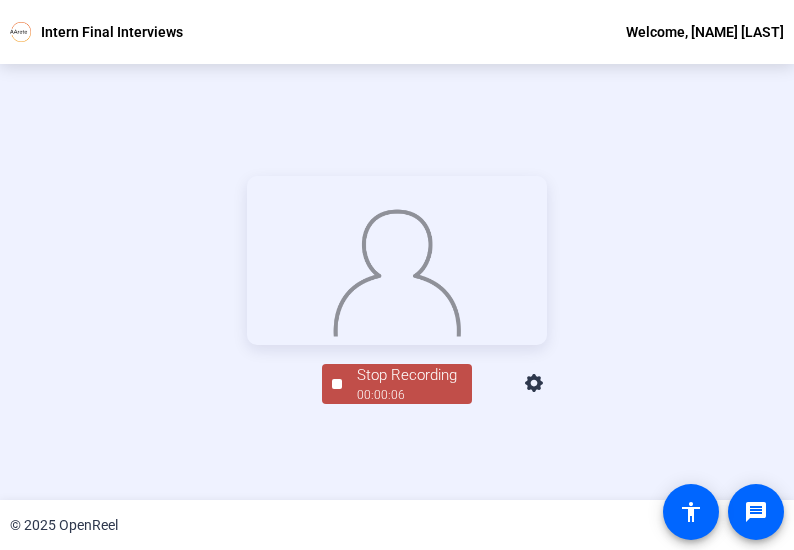 click on "00:00:06" 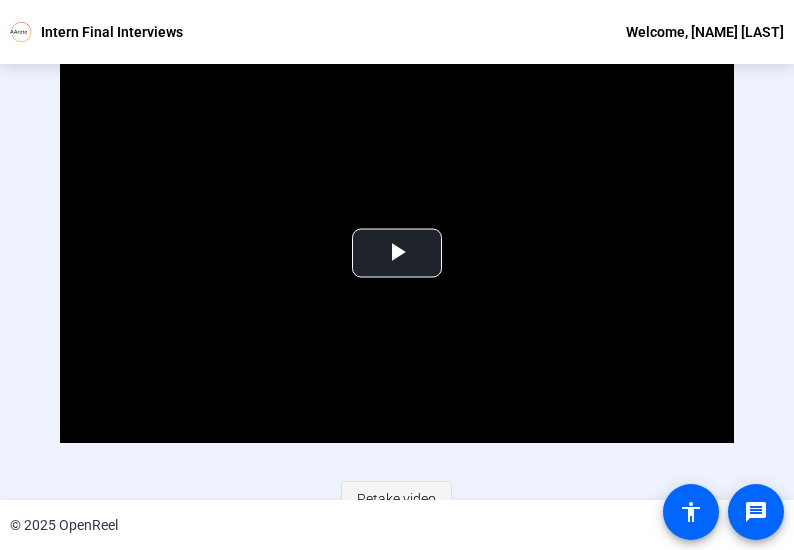 click on "Retake video" 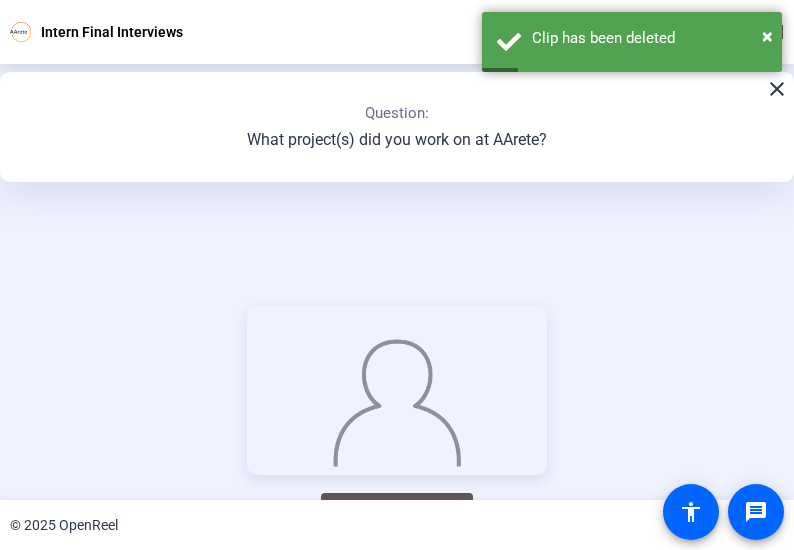 drag, startPoint x: 473, startPoint y: 423, endPoint x: 510, endPoint y: 409, distance: 39.56008 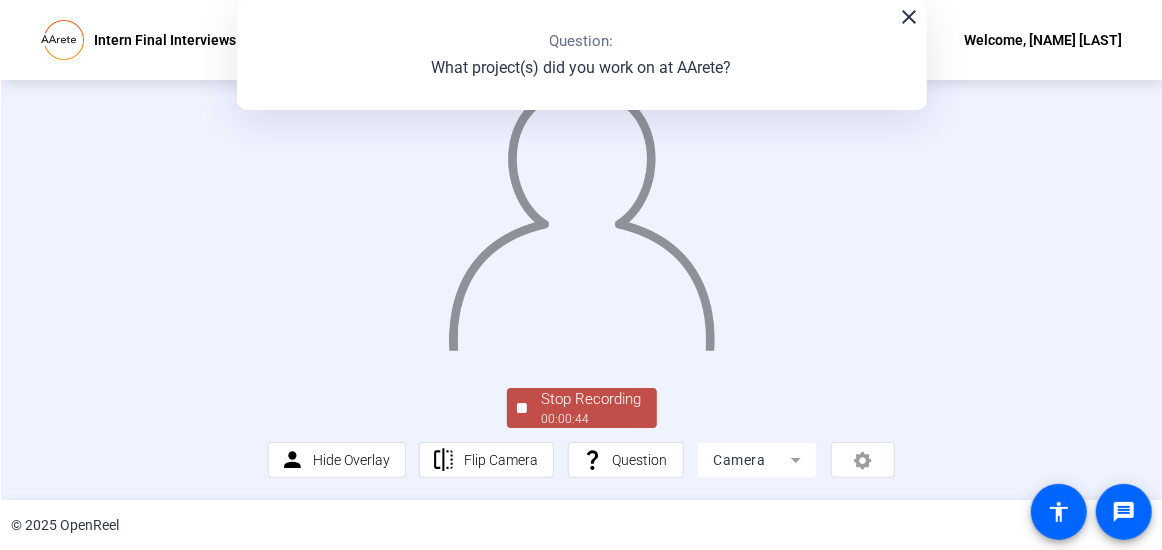 scroll, scrollTop: 78, scrollLeft: 0, axis: vertical 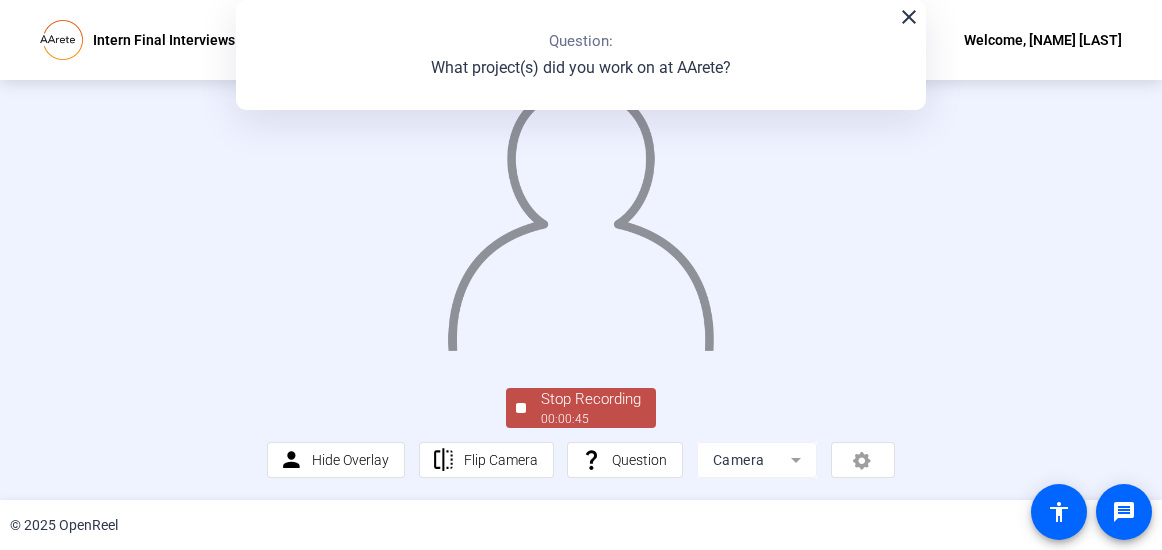 click on "Stop Recording" 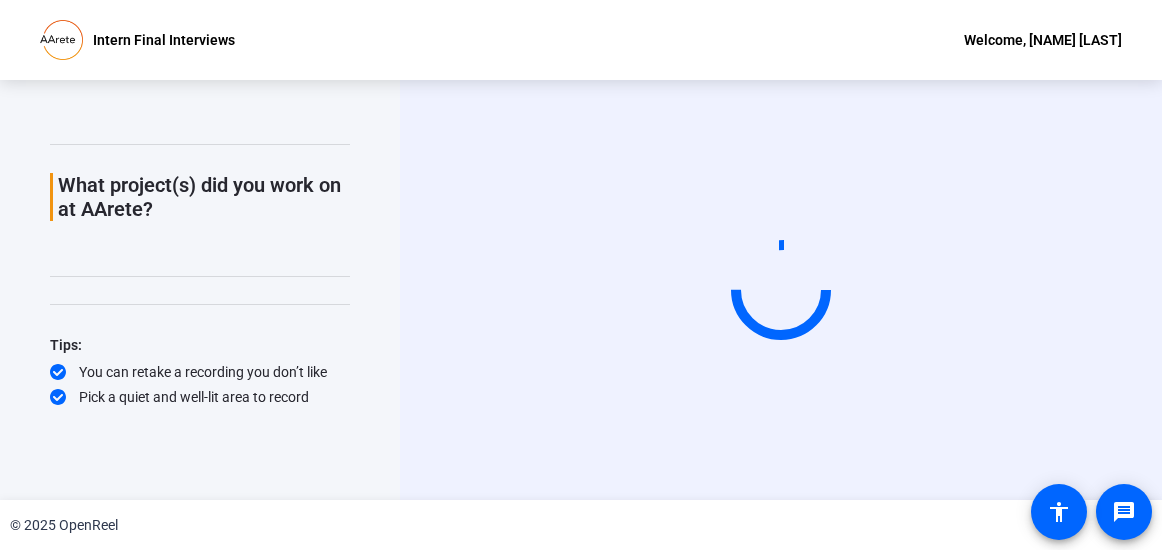 scroll, scrollTop: 0, scrollLeft: 0, axis: both 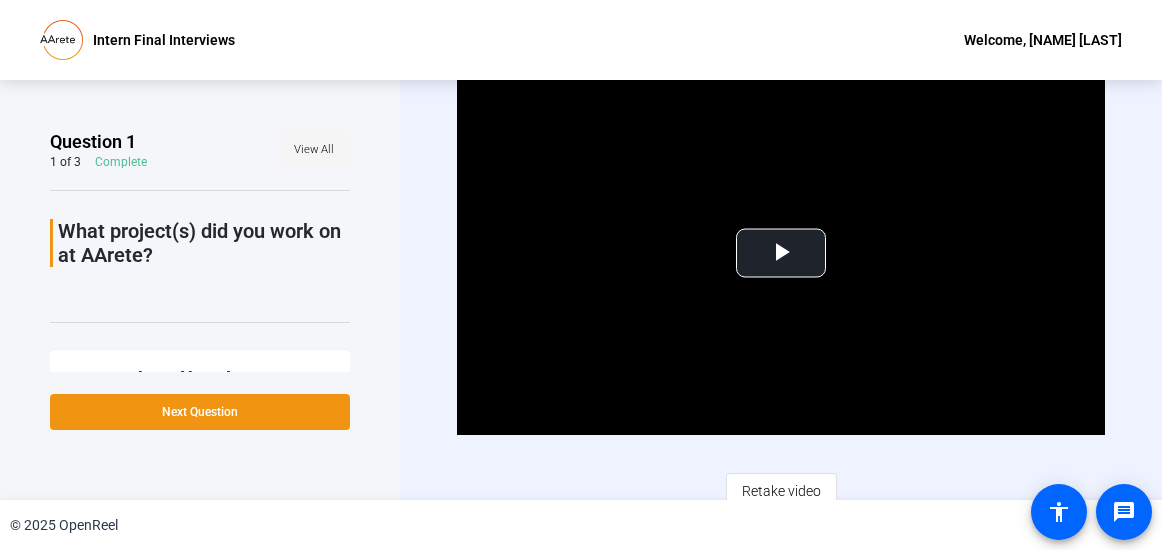 click on "View All" 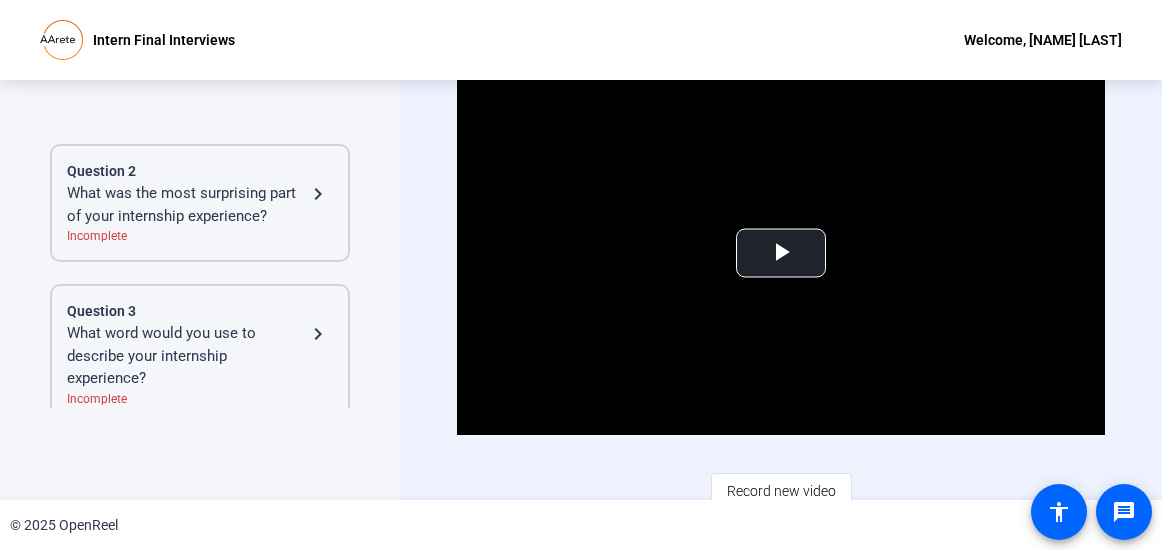 scroll, scrollTop: 189, scrollLeft: 0, axis: vertical 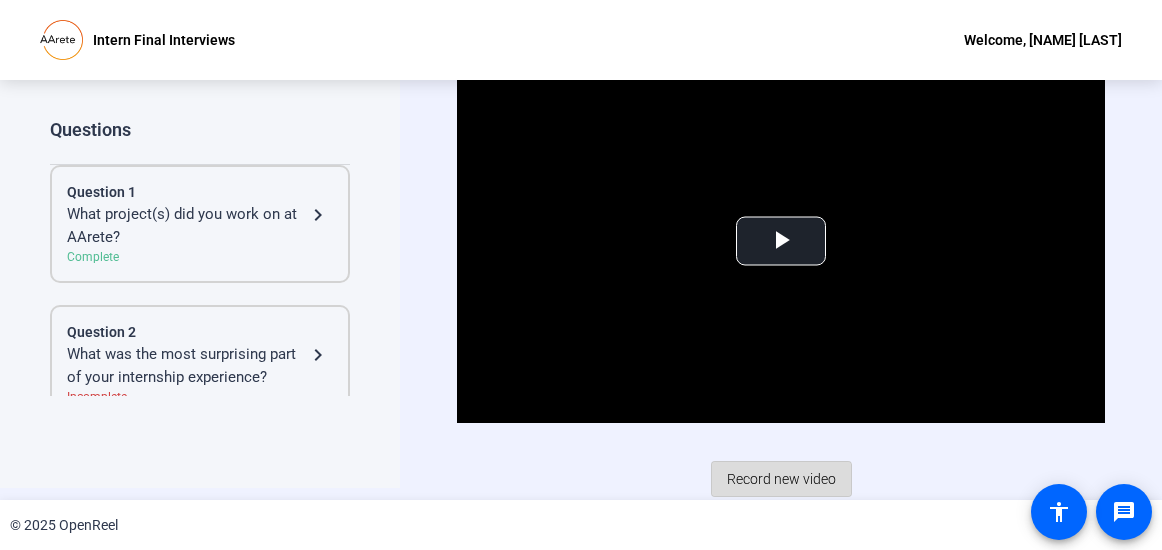 click on "Record new video" 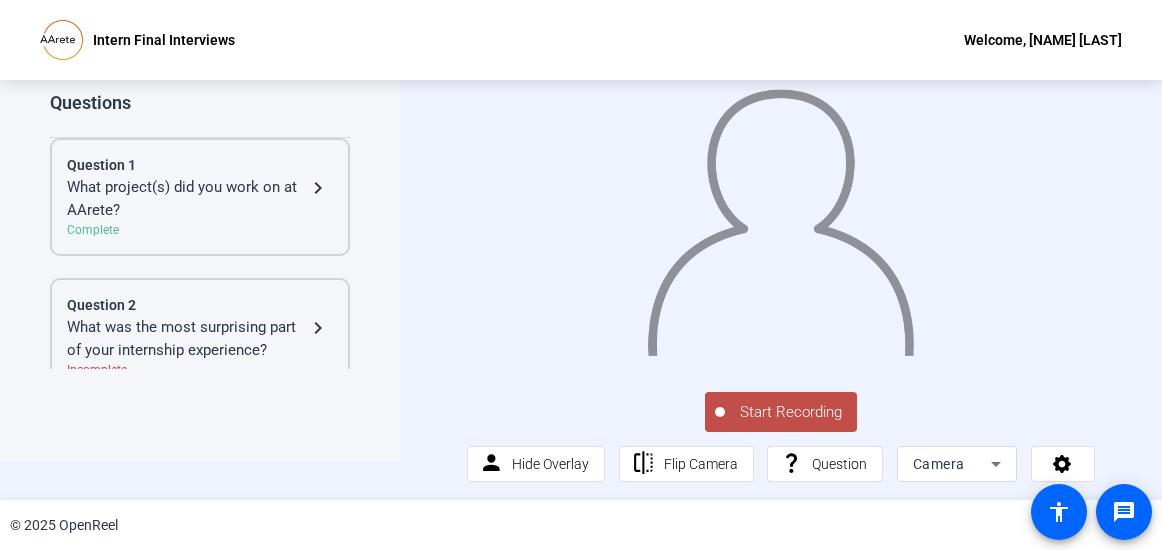scroll, scrollTop: 0, scrollLeft: 0, axis: both 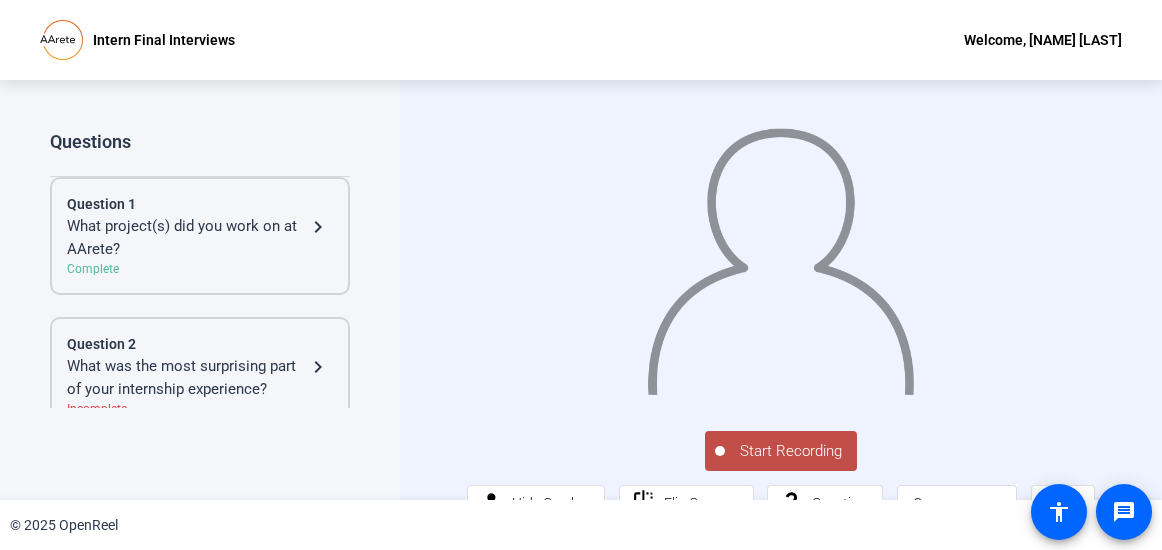 click on "Start Recording" 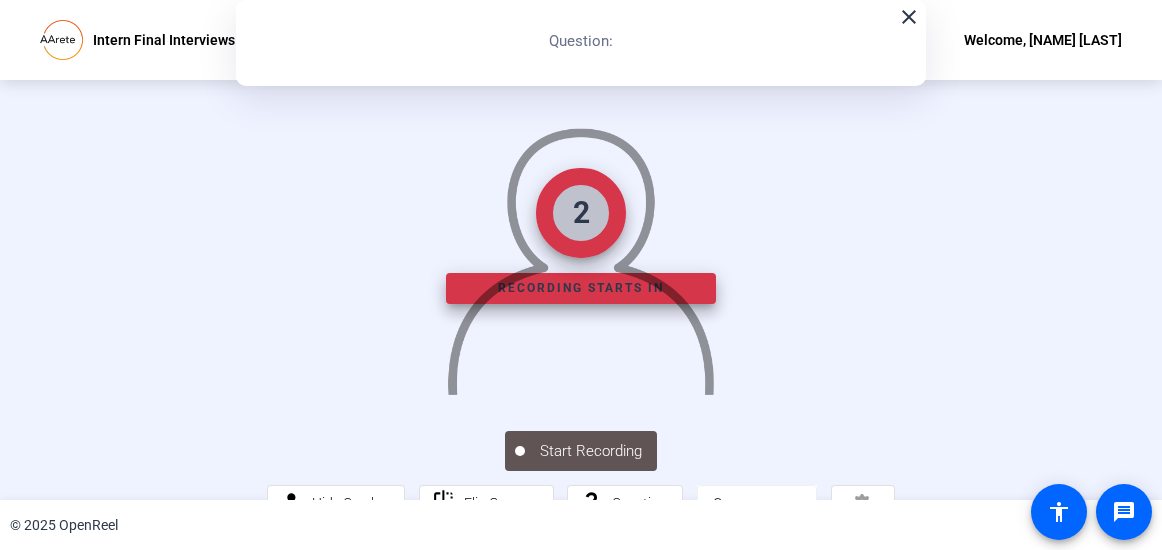 click on "close Question:" 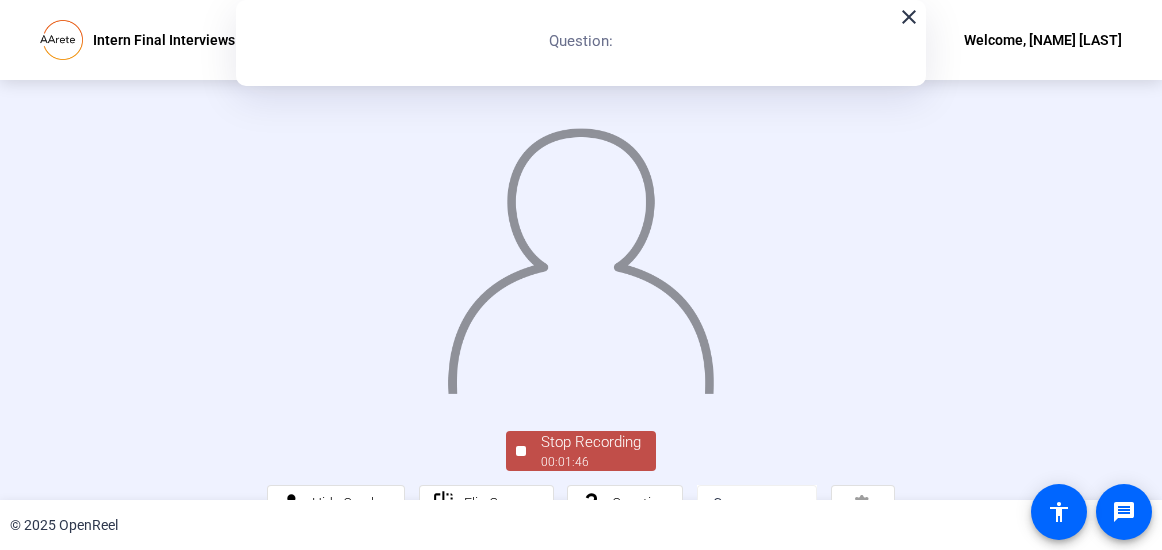 click on "close Question:" 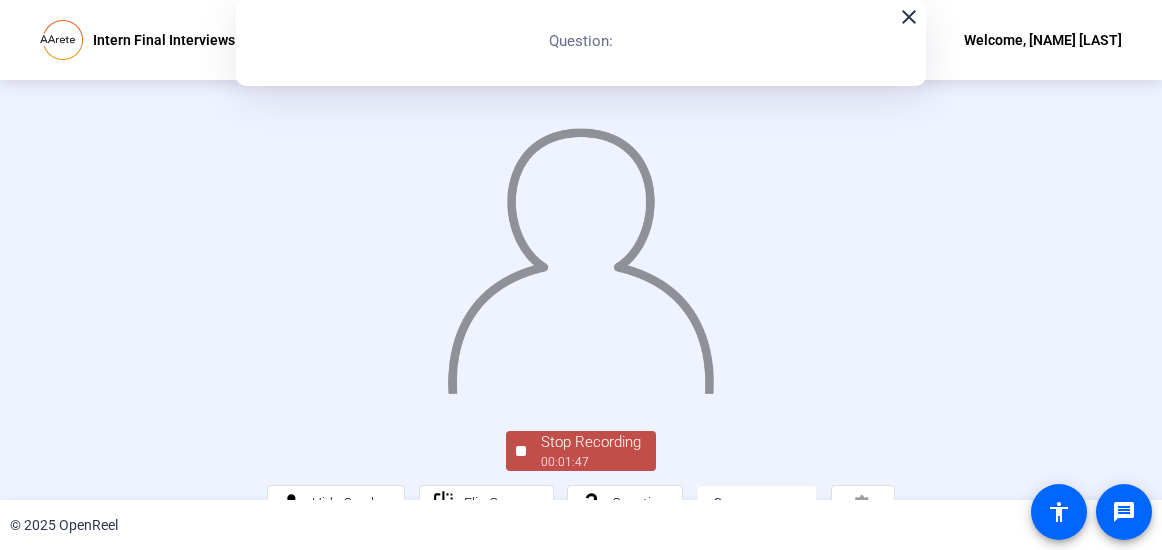click on "close" 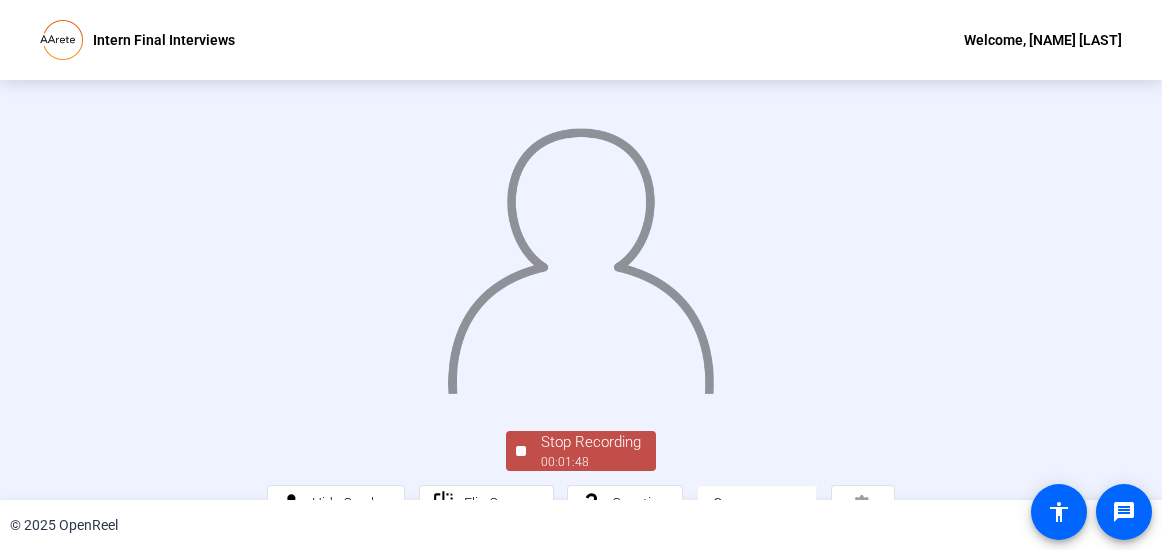 scroll, scrollTop: 142, scrollLeft: 0, axis: vertical 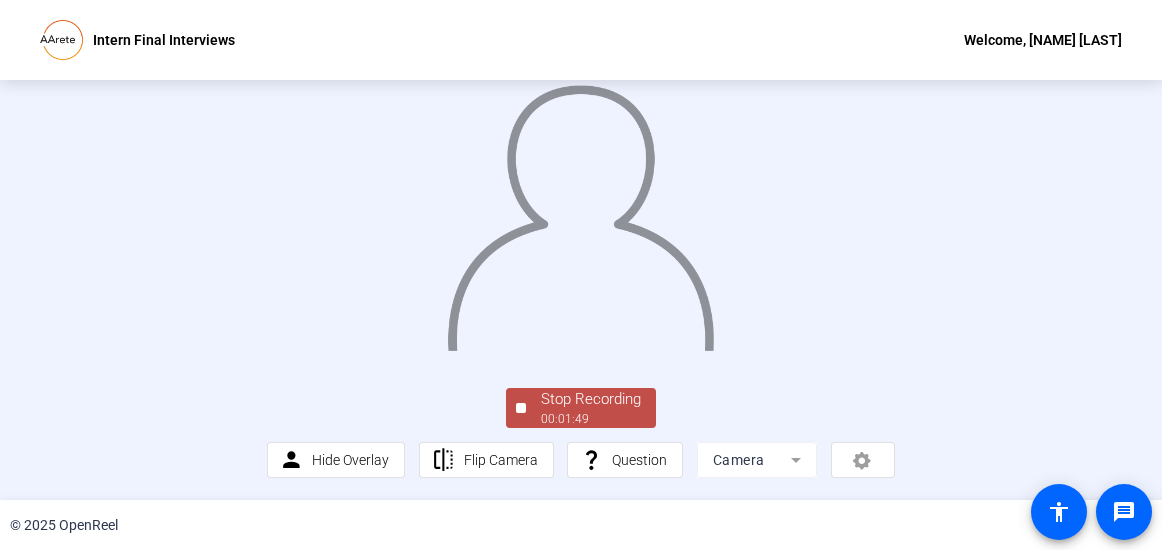 click on "Stop Recording" 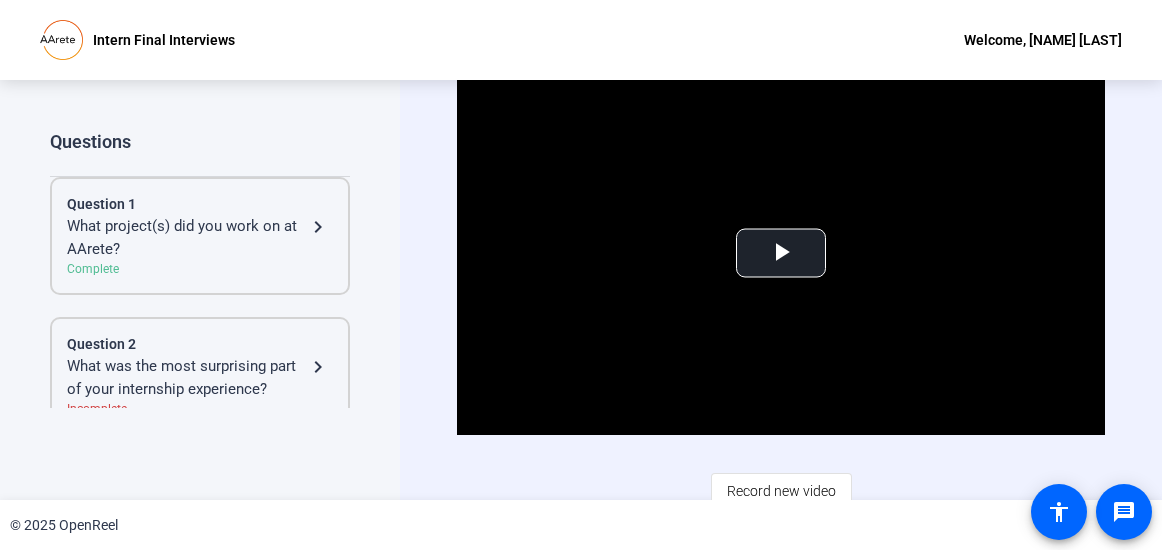 scroll, scrollTop: 12, scrollLeft: 0, axis: vertical 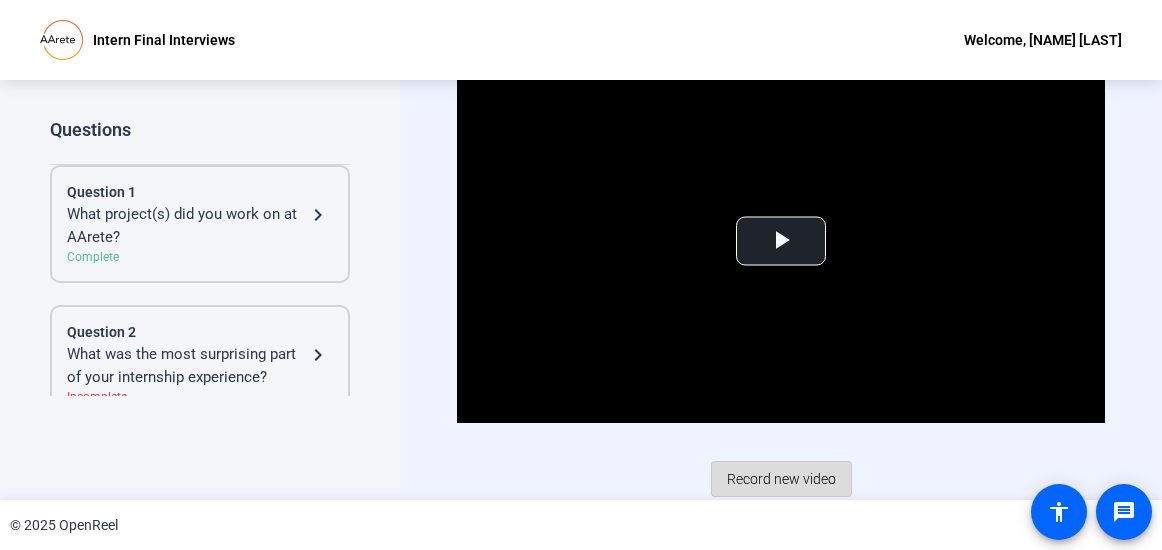 click on "Record new video" 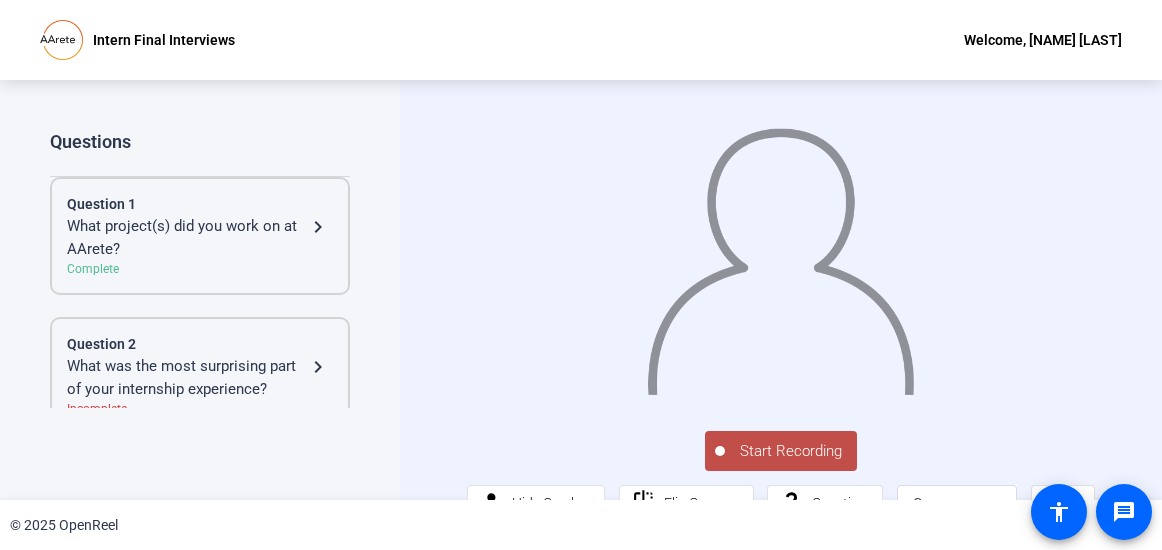 scroll, scrollTop: 46, scrollLeft: 0, axis: vertical 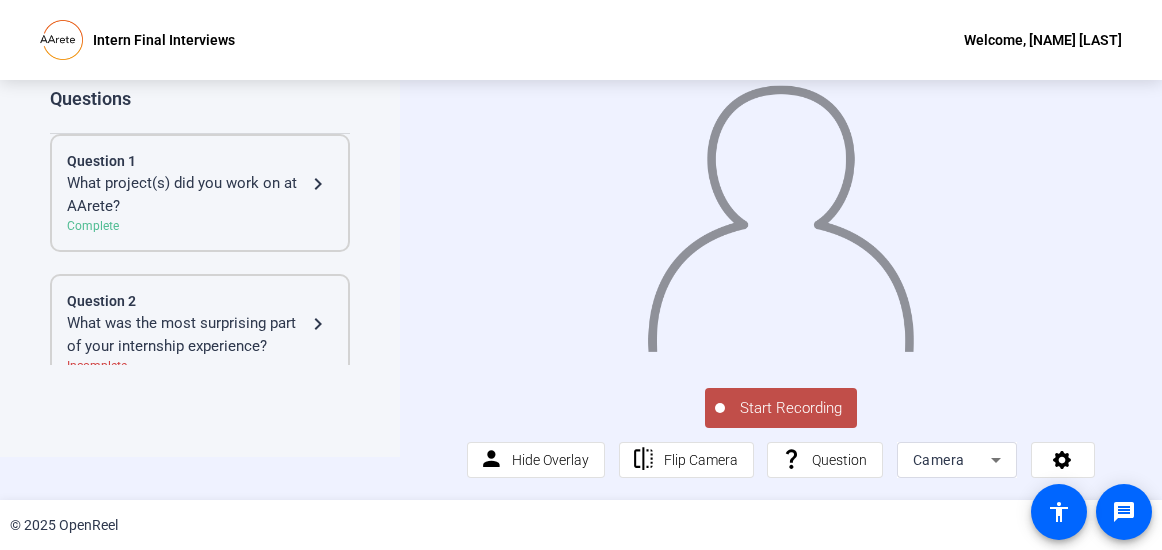click on "Start Recording" 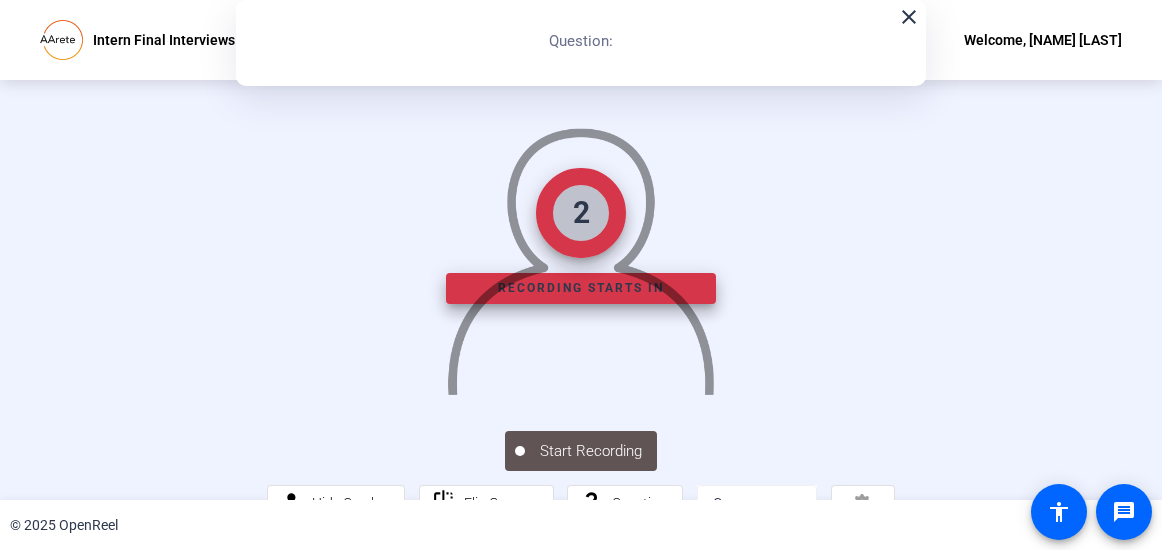 click on "close" 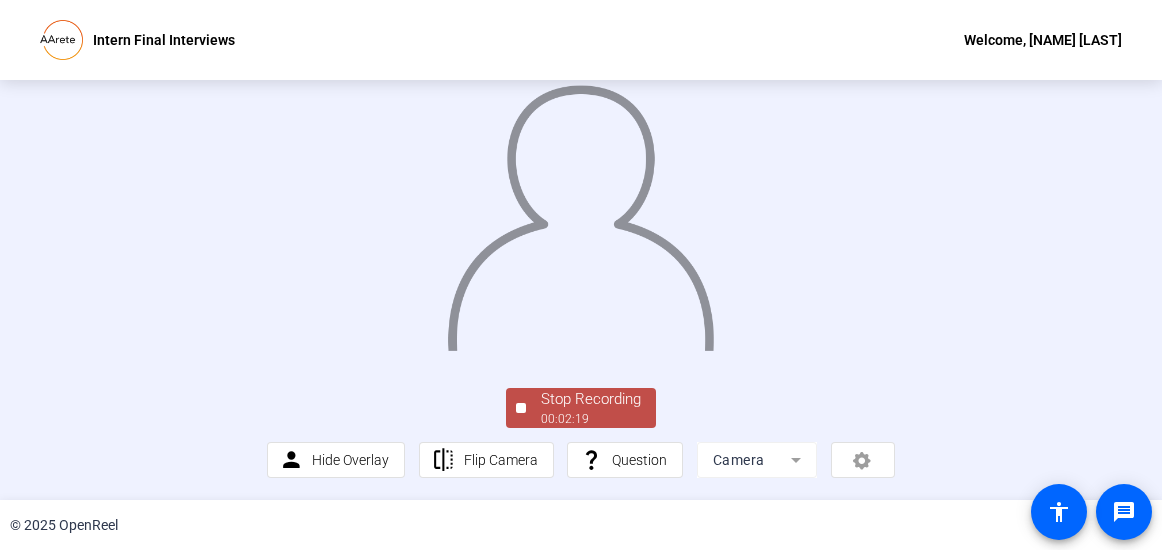 scroll, scrollTop: 141, scrollLeft: 0, axis: vertical 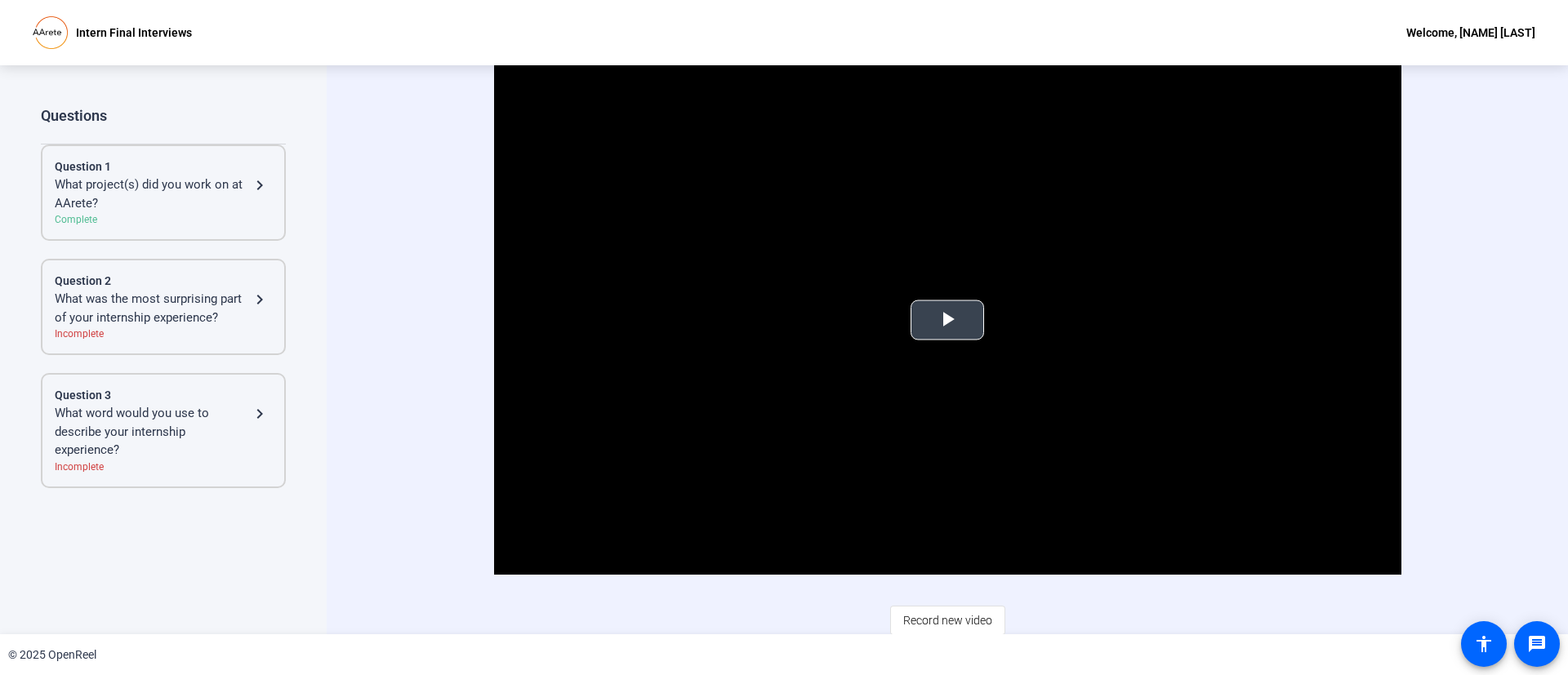 drag, startPoint x: 758, startPoint y: 71, endPoint x: 1054, endPoint y: 371, distance: 421.44513 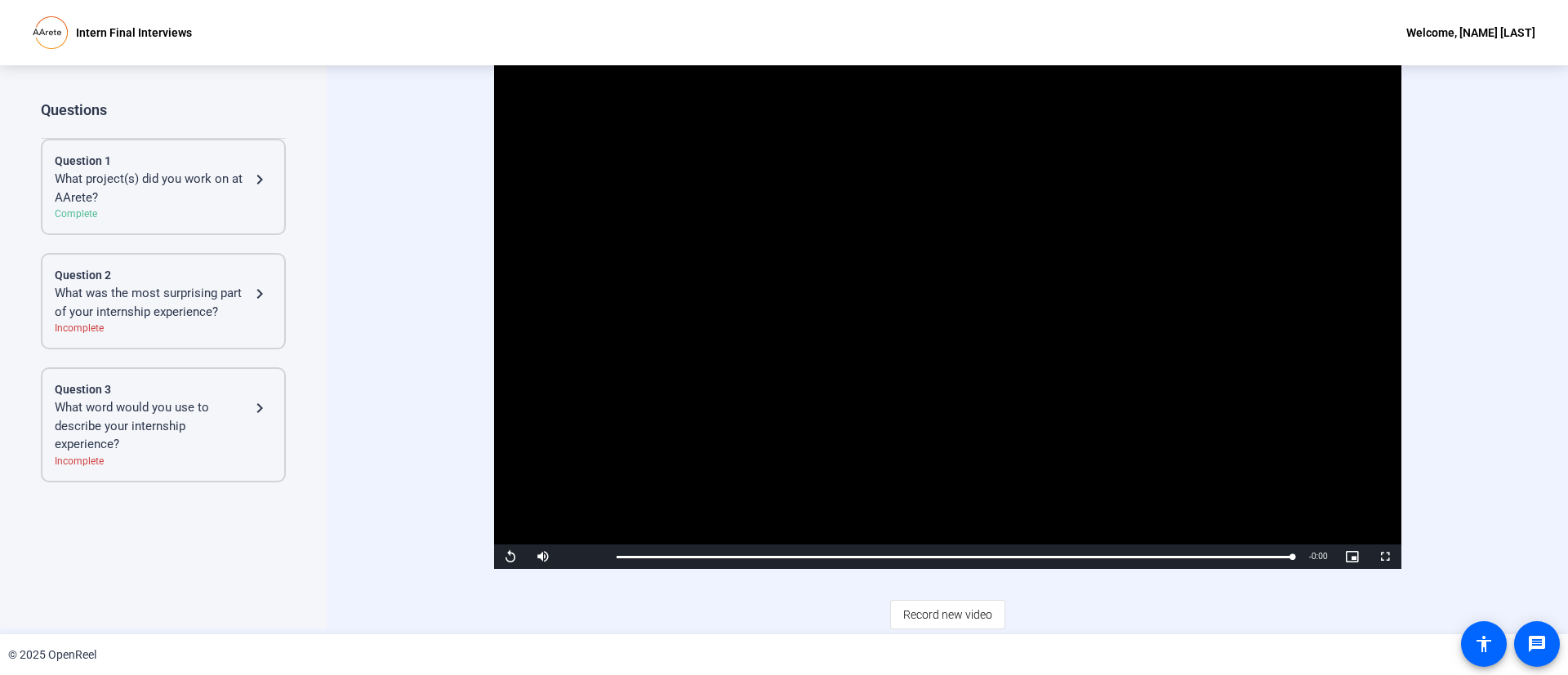 scroll, scrollTop: 0, scrollLeft: 0, axis: both 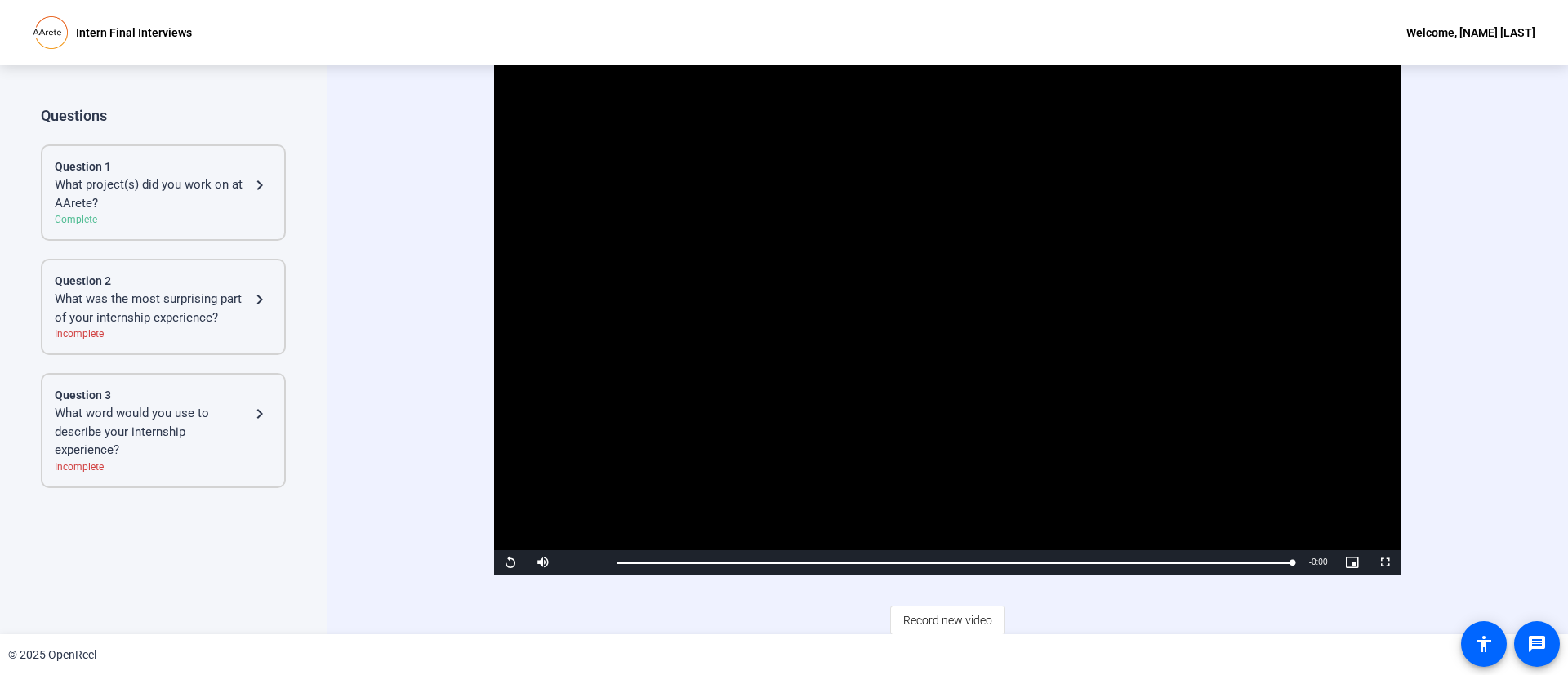 click on "Question 2" 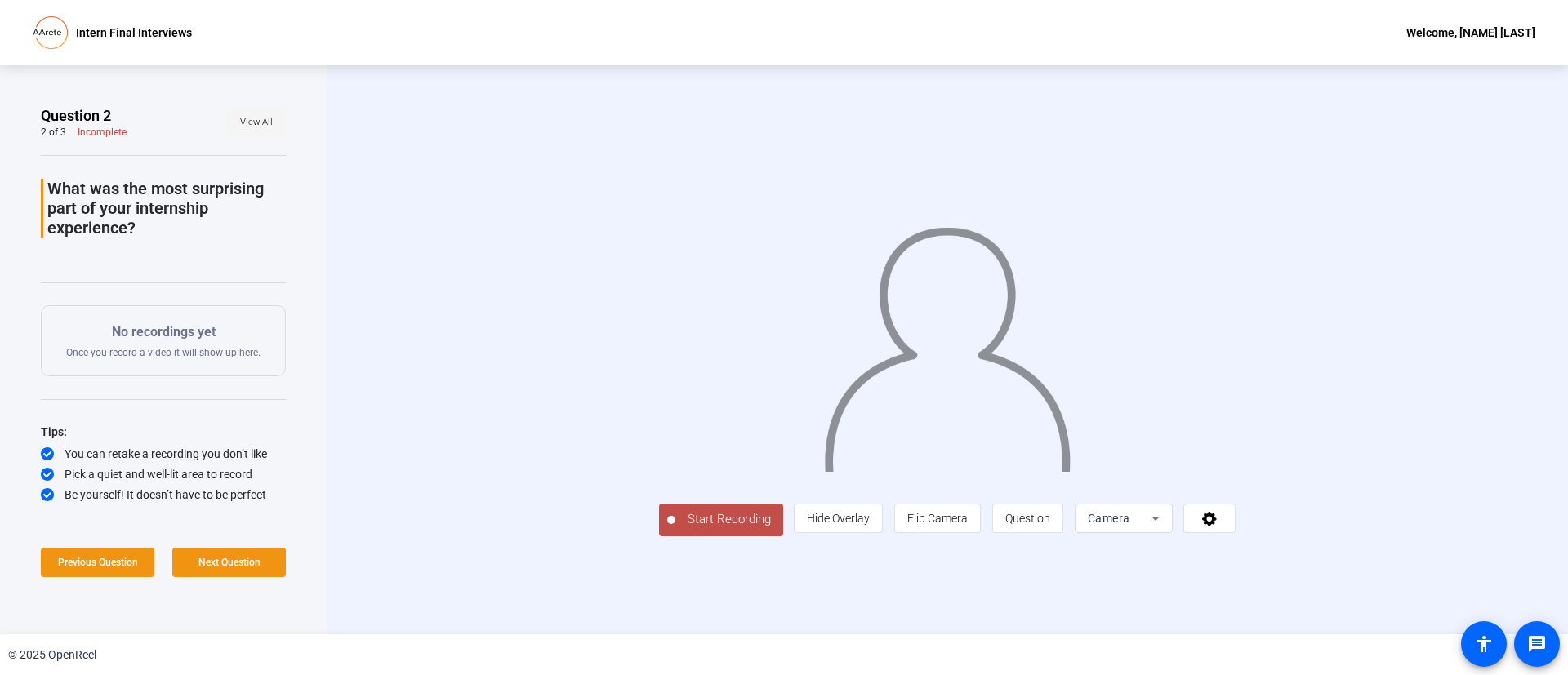 click on "View All" 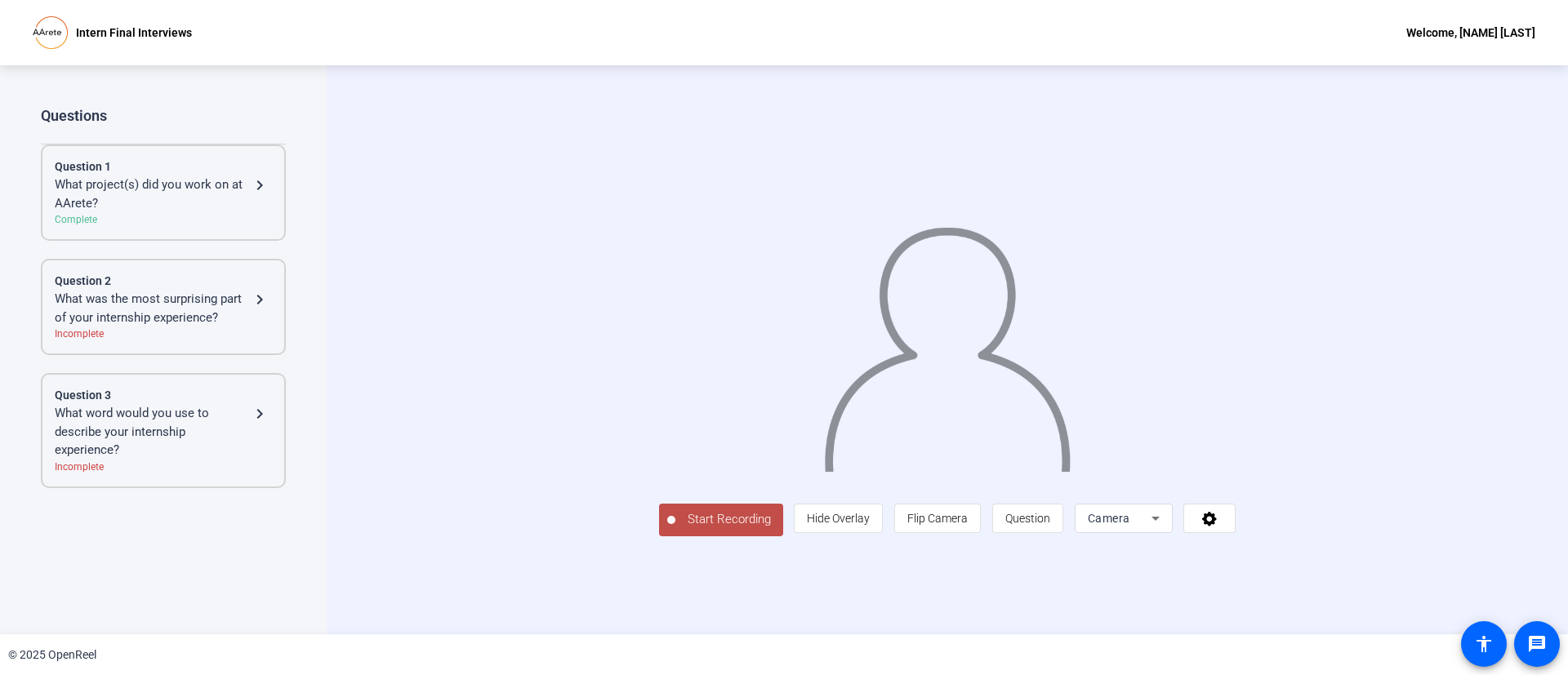 click on "Question 1" 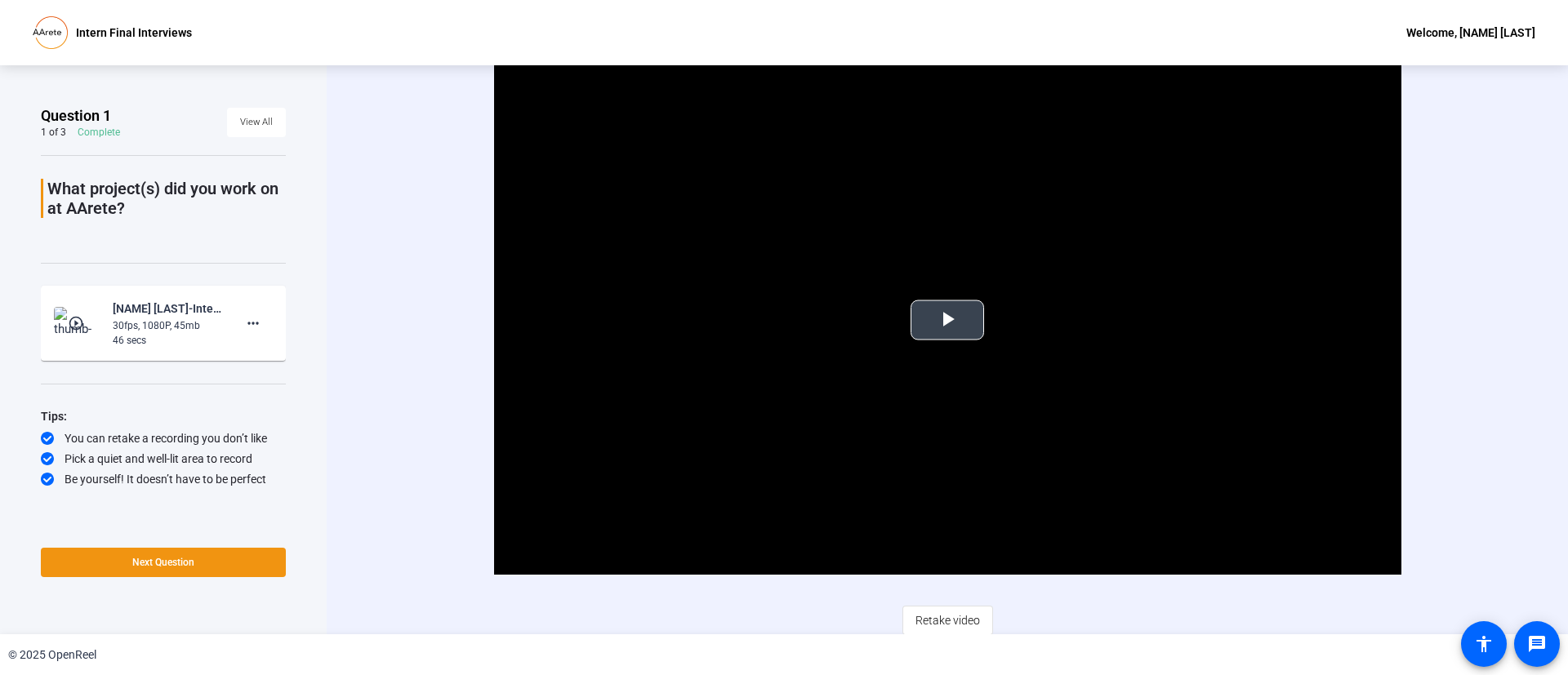 scroll, scrollTop: 6, scrollLeft: 0, axis: vertical 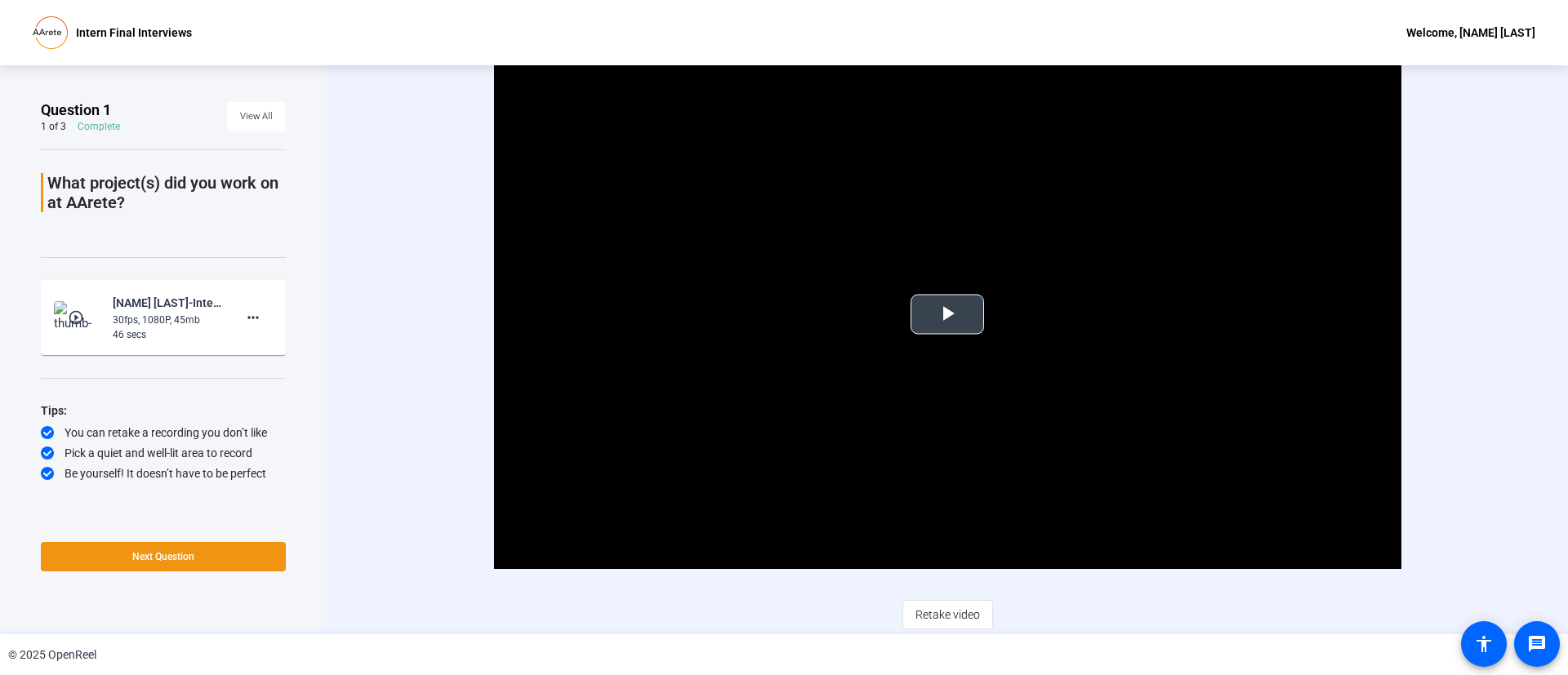 click at bounding box center (947, 314) 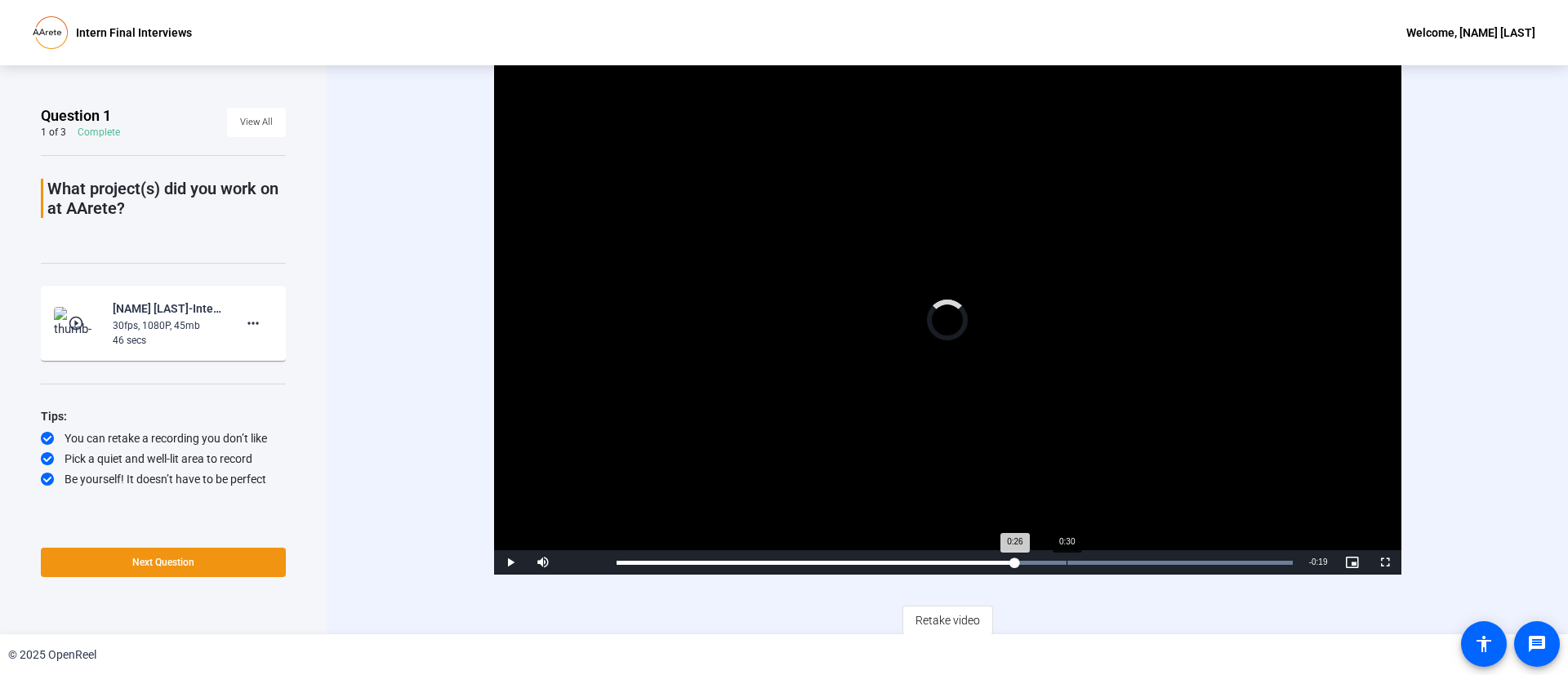 drag, startPoint x: 708, startPoint y: 559, endPoint x: 1083, endPoint y: 562, distance: 375.012 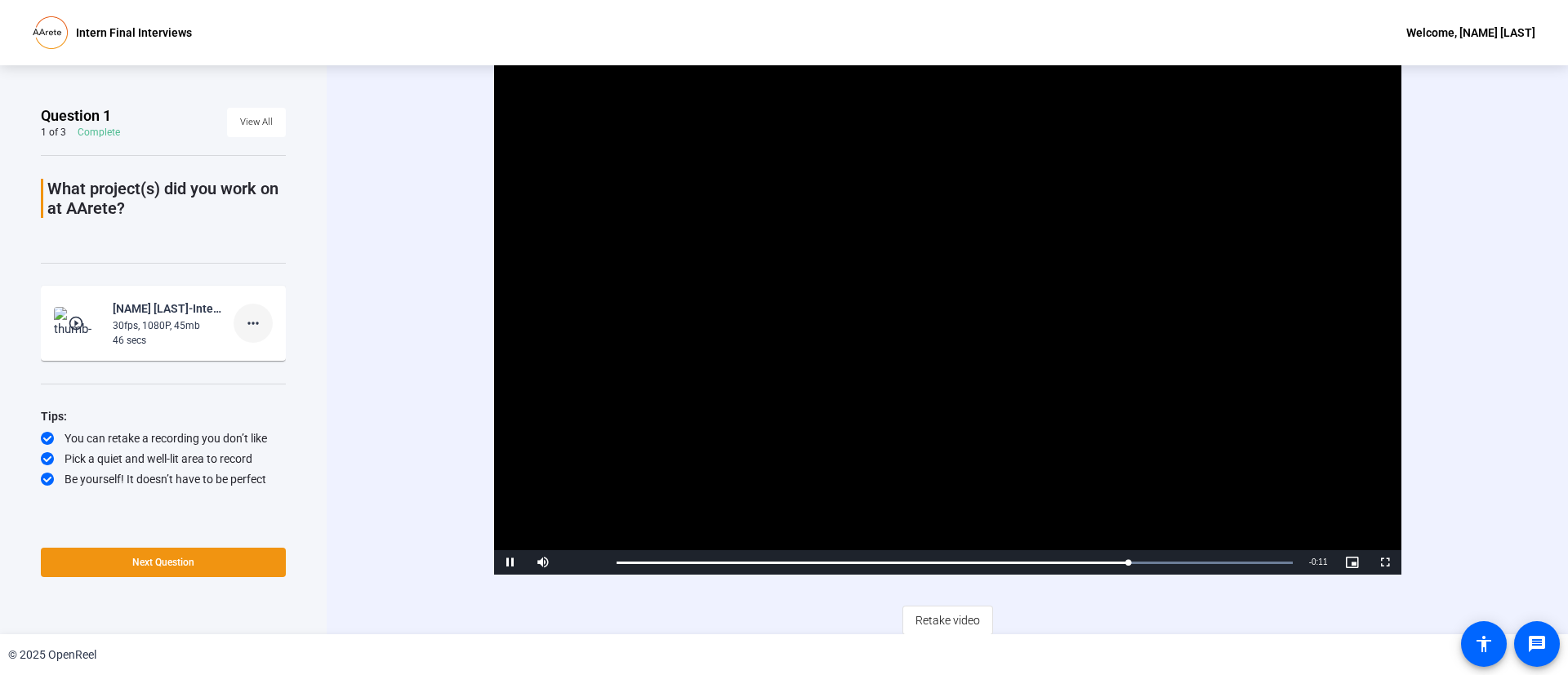 click on "more_horiz" 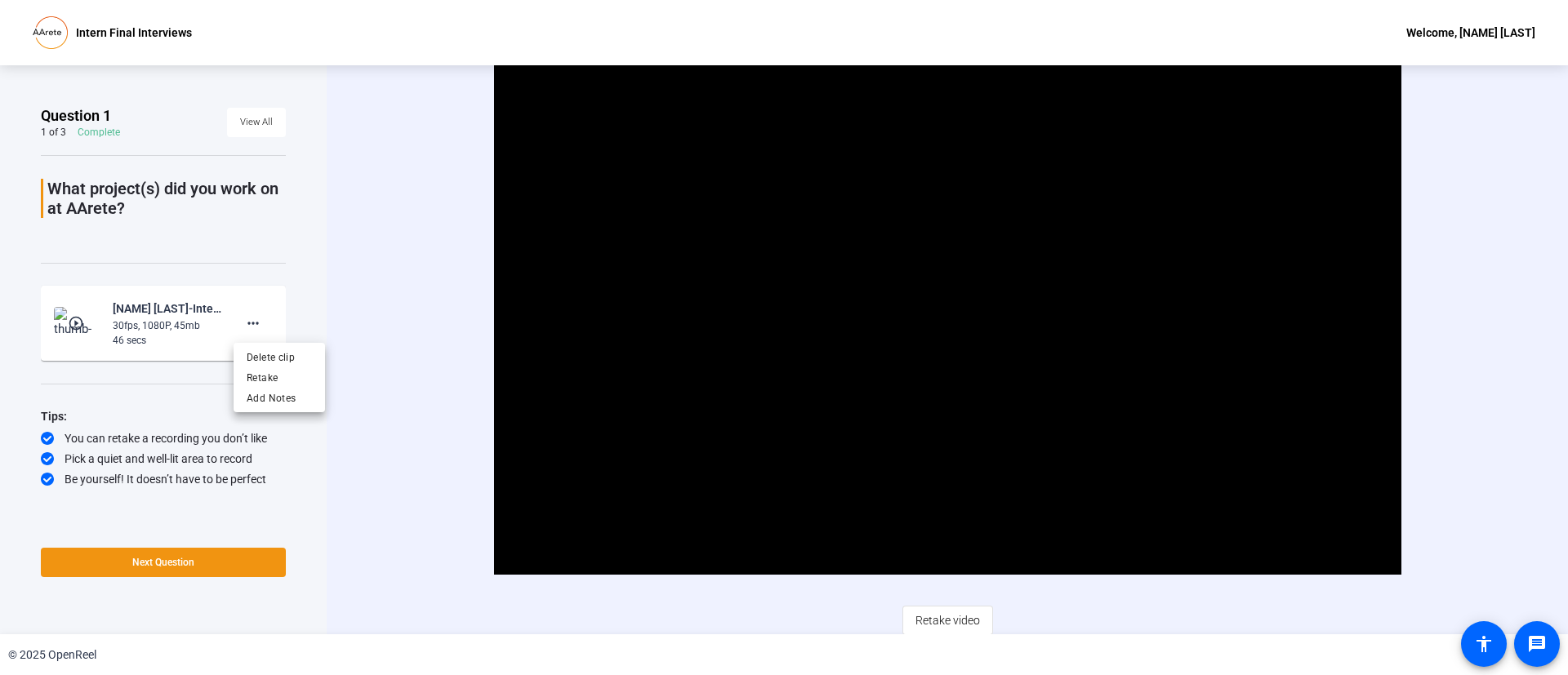 click at bounding box center [784, 337] 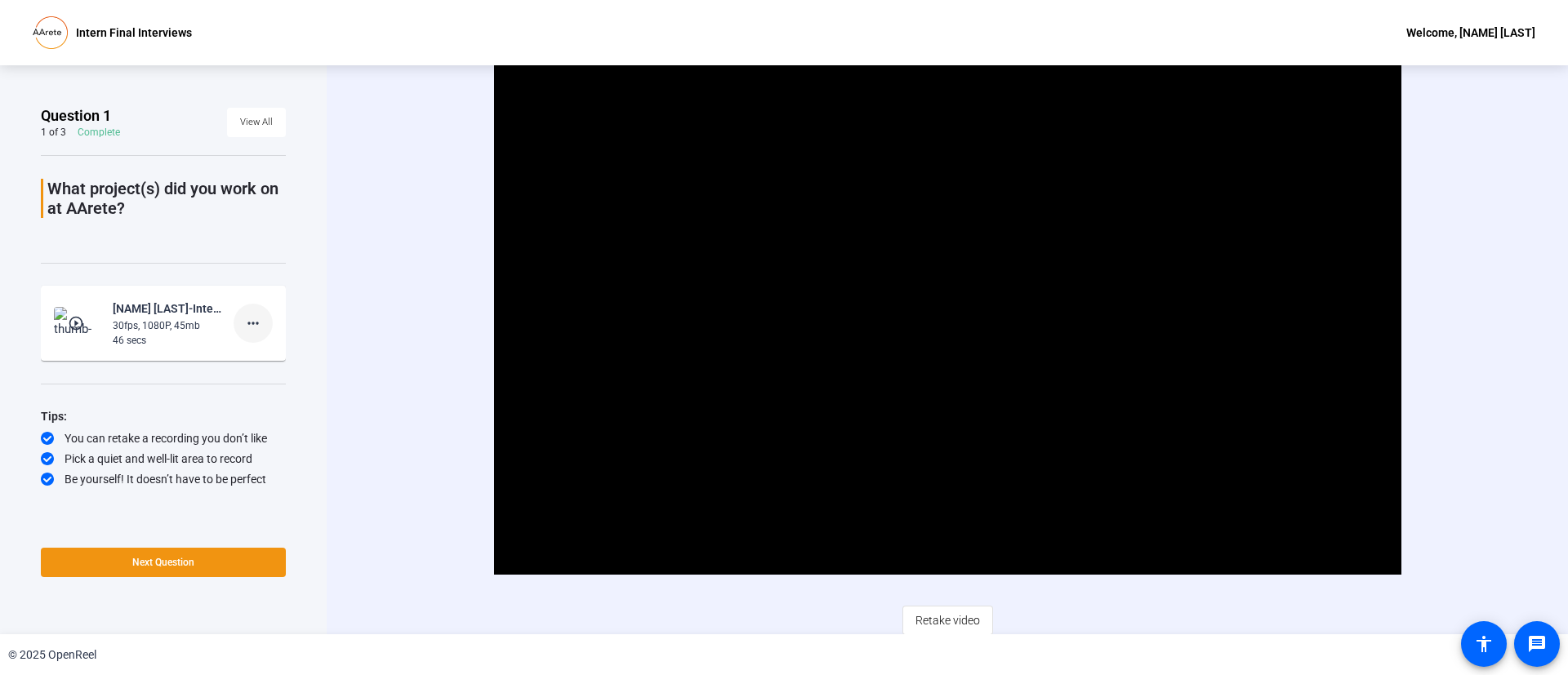 click on "more_horiz" 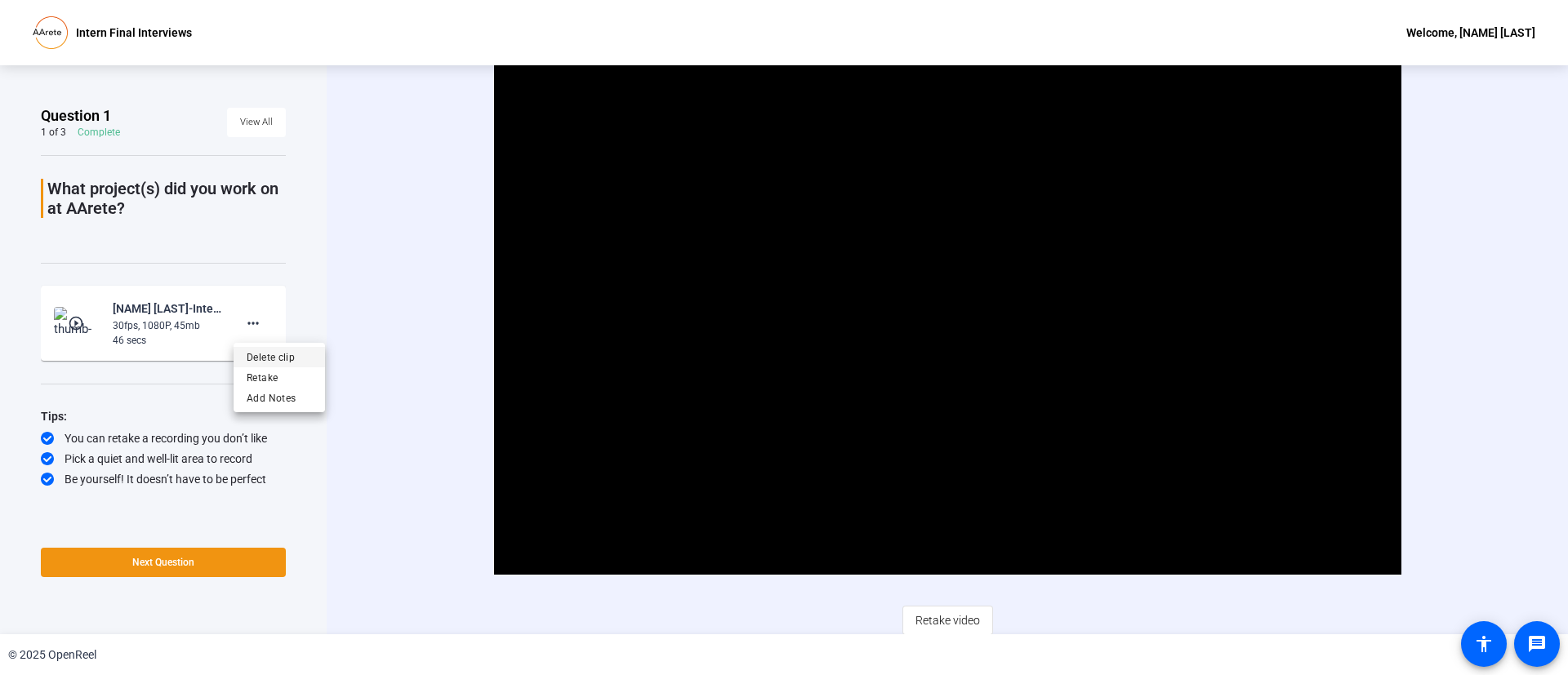 click on "Delete clip" at bounding box center (279, 357) 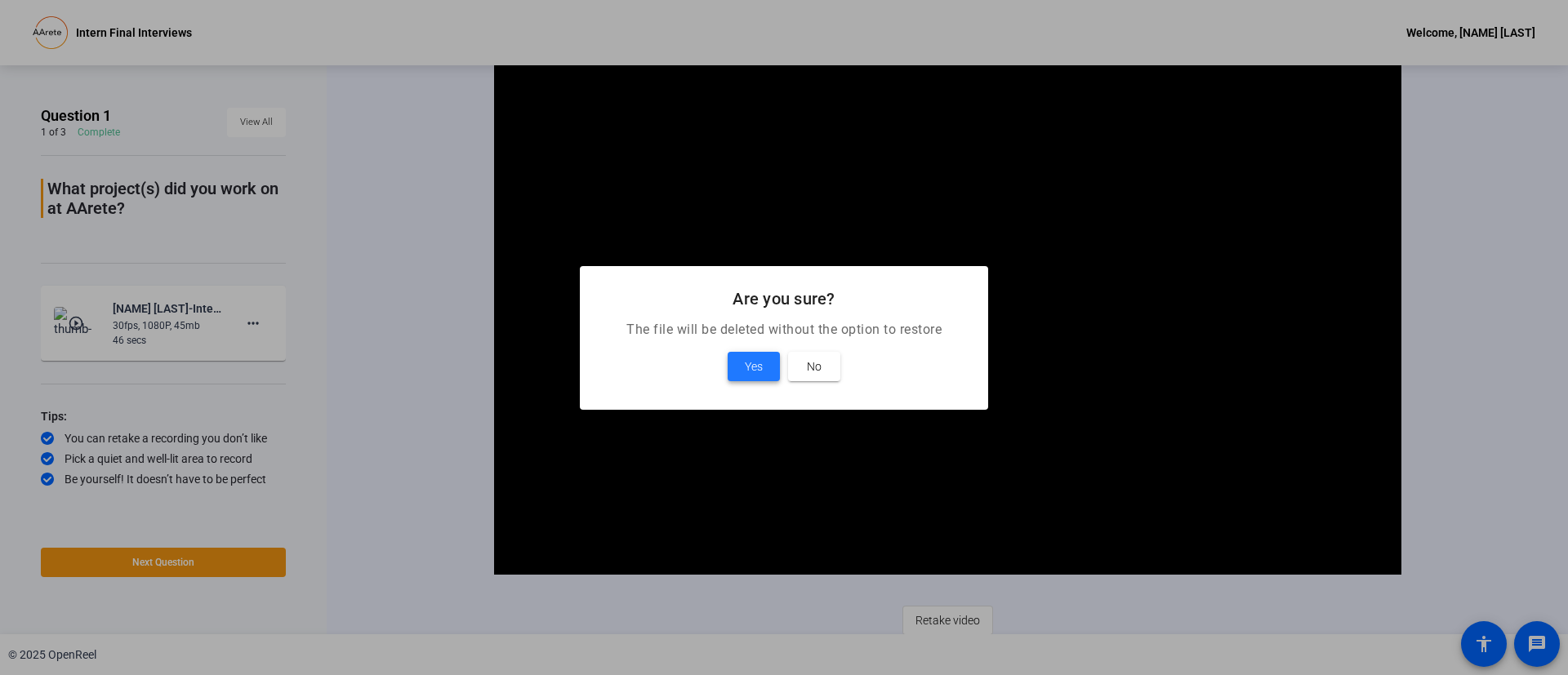 click at bounding box center (754, 366) 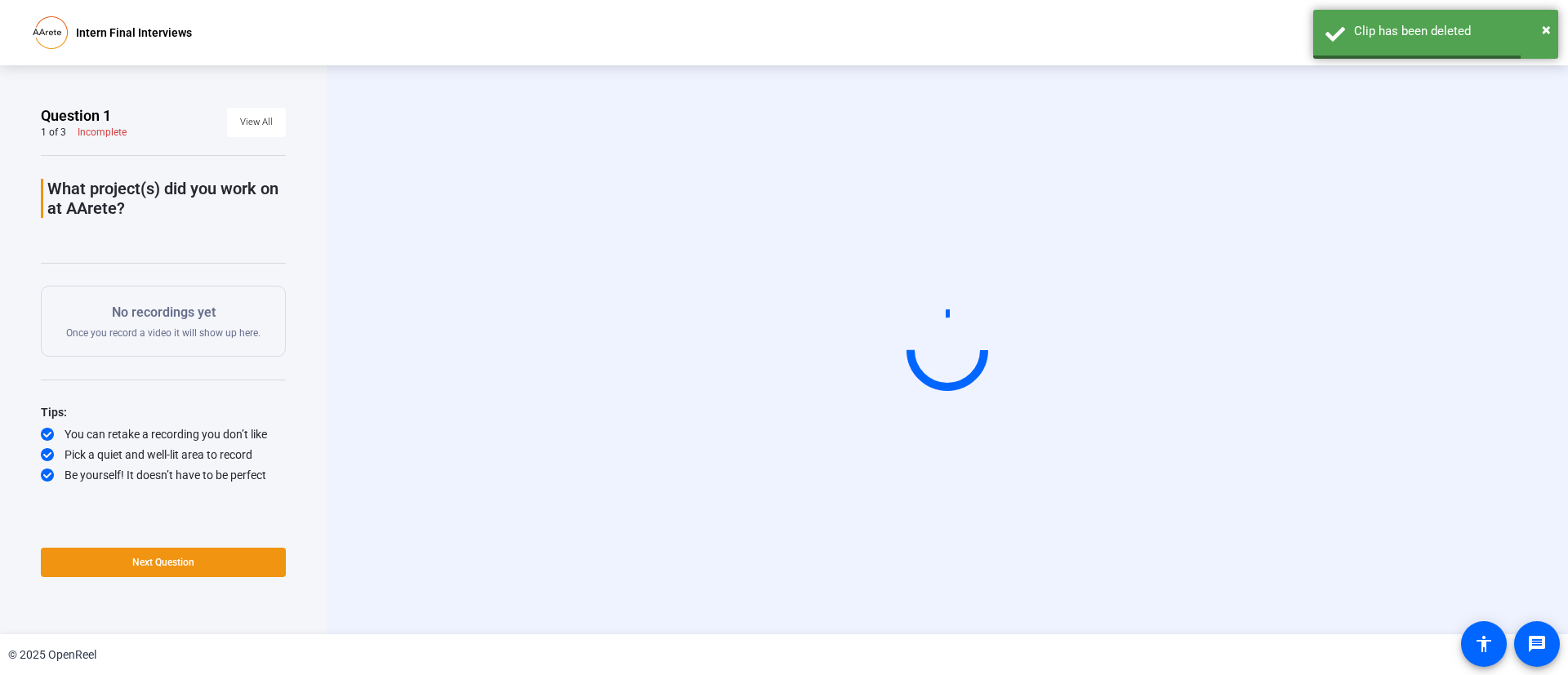 click on "No recordings yet" 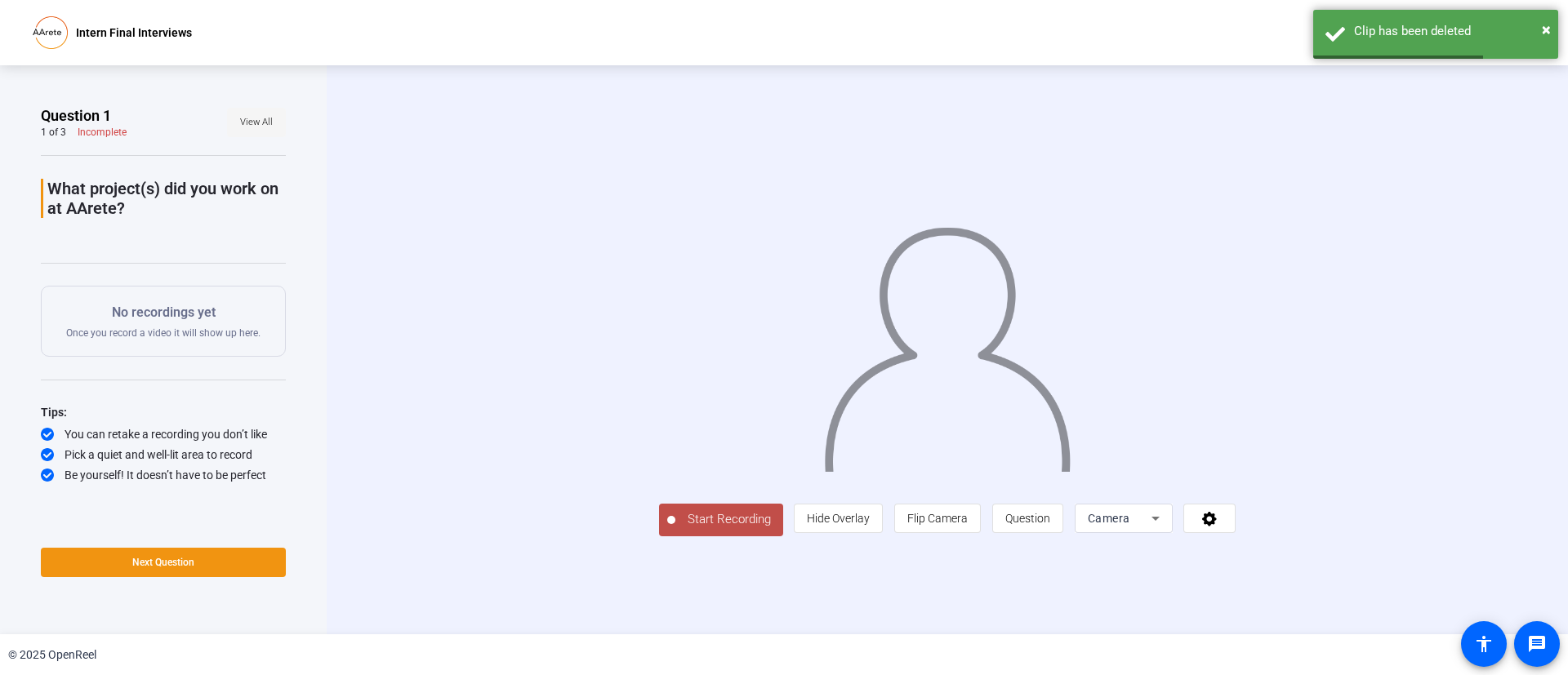 click on "View All" 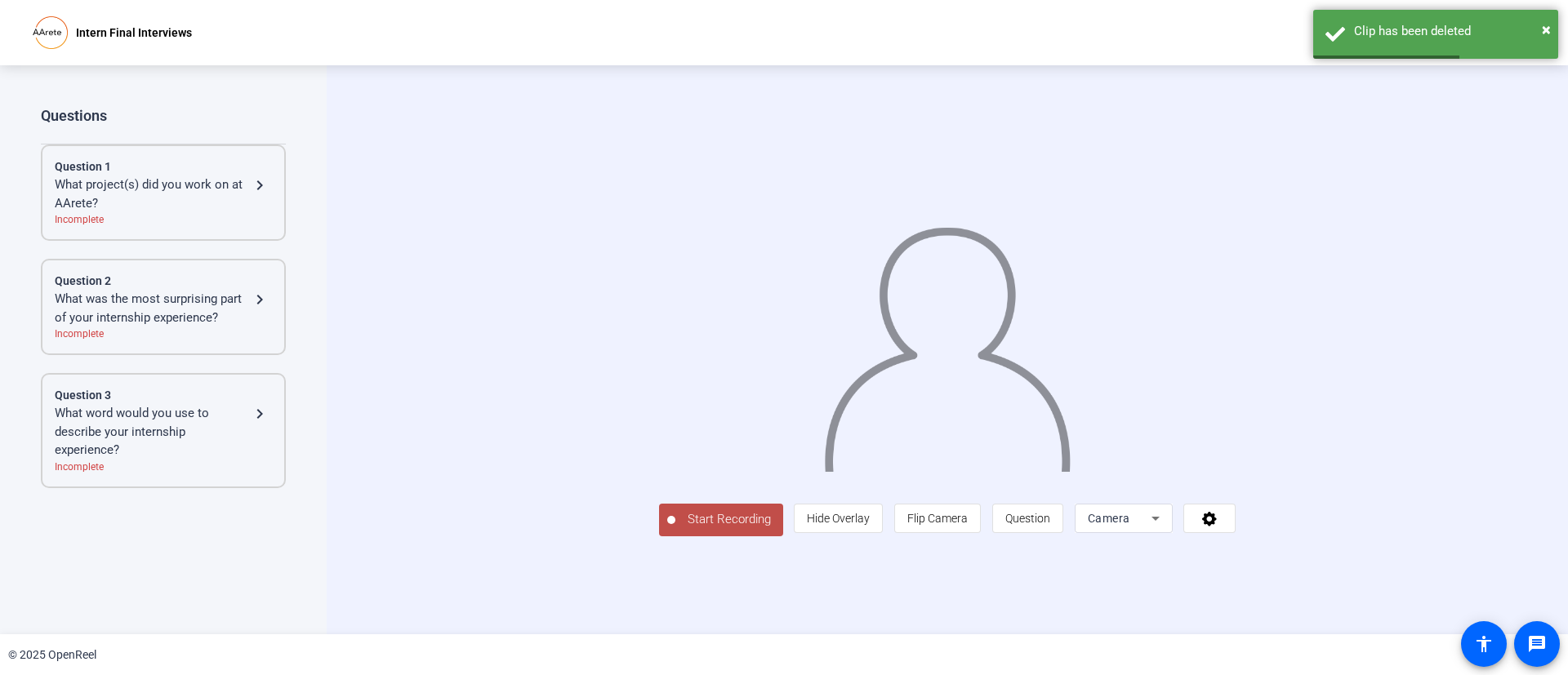 click on "Question 1 What project(s) did you work on at AArete? navigate_next  Incomplete  Question 2 What was the most surprising part of your internship experience? navigate_next  Incomplete  Question 3 What word would you use to describe your internship experience?  navigate_next  Incomplete" 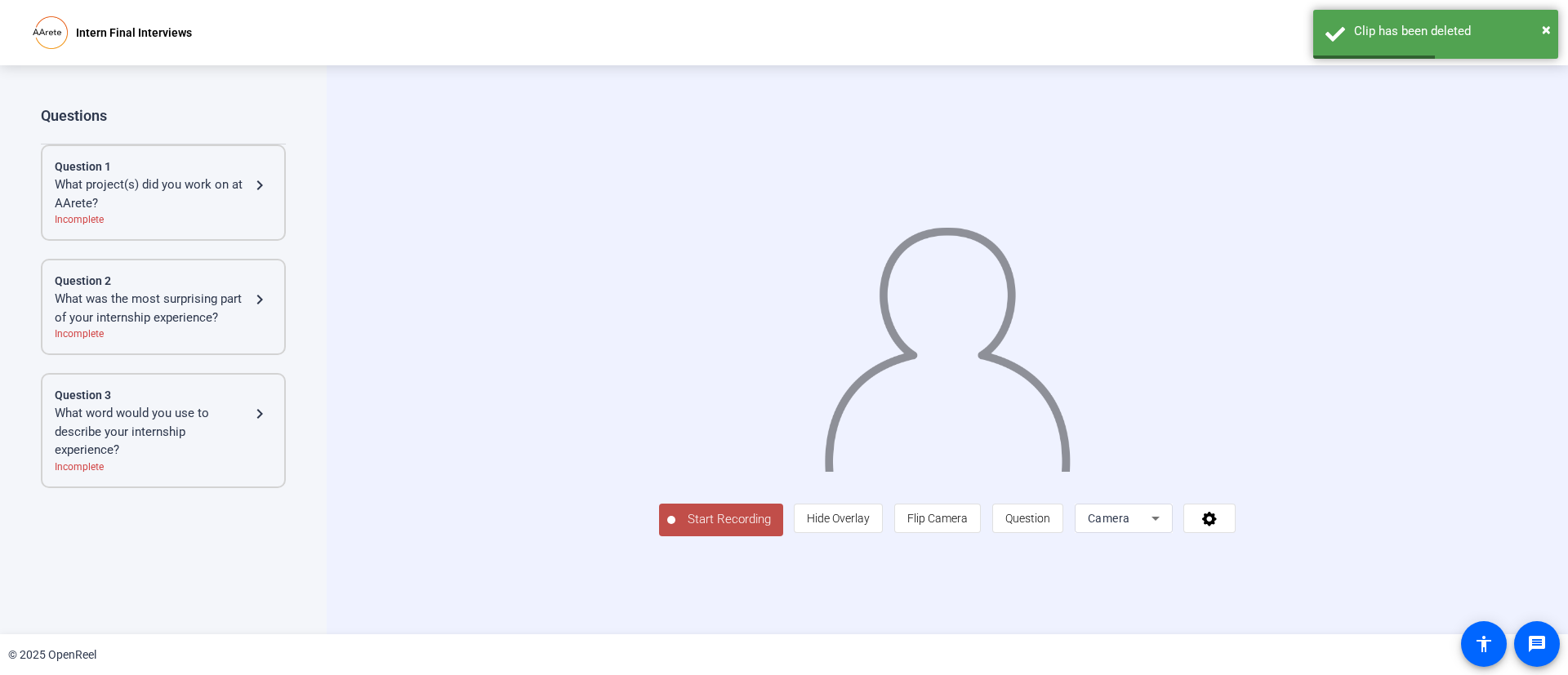 click on "Question 3" 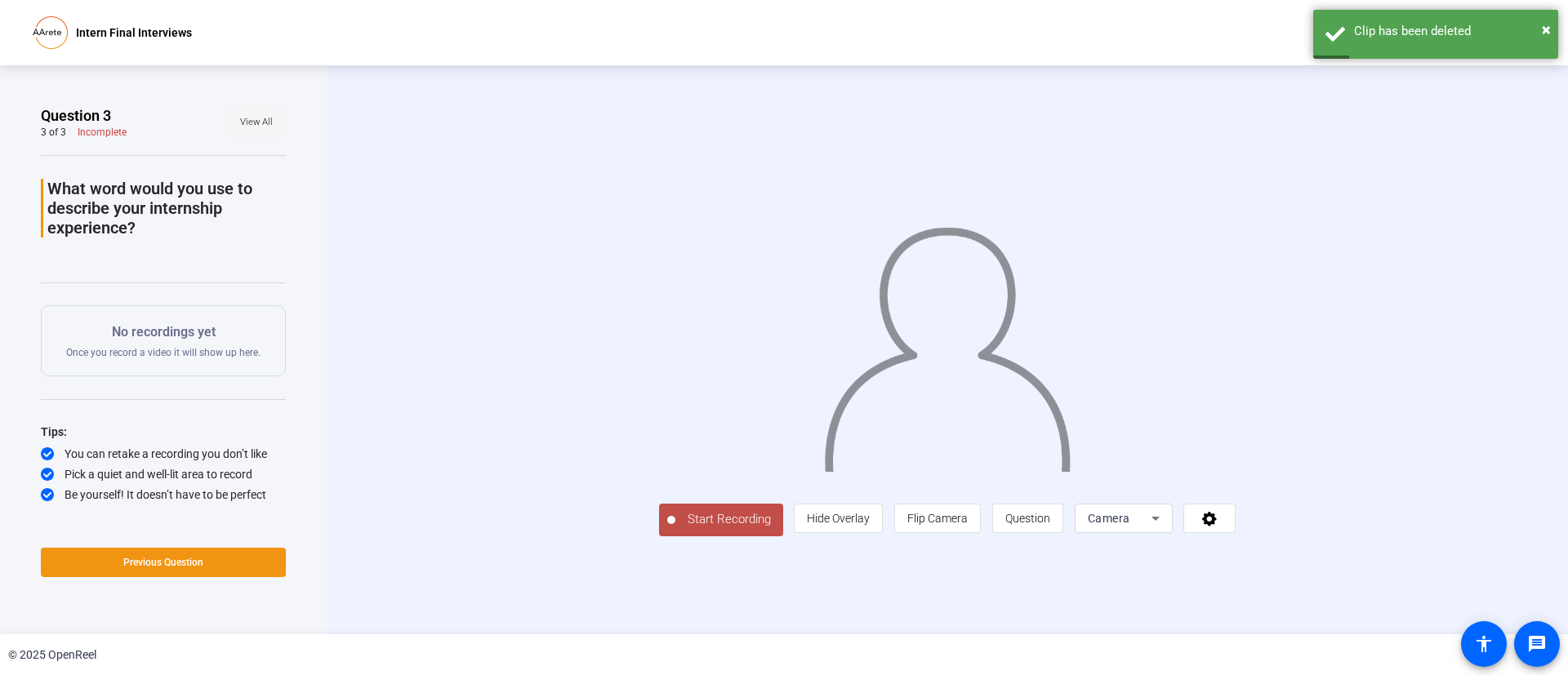 click on "View All" 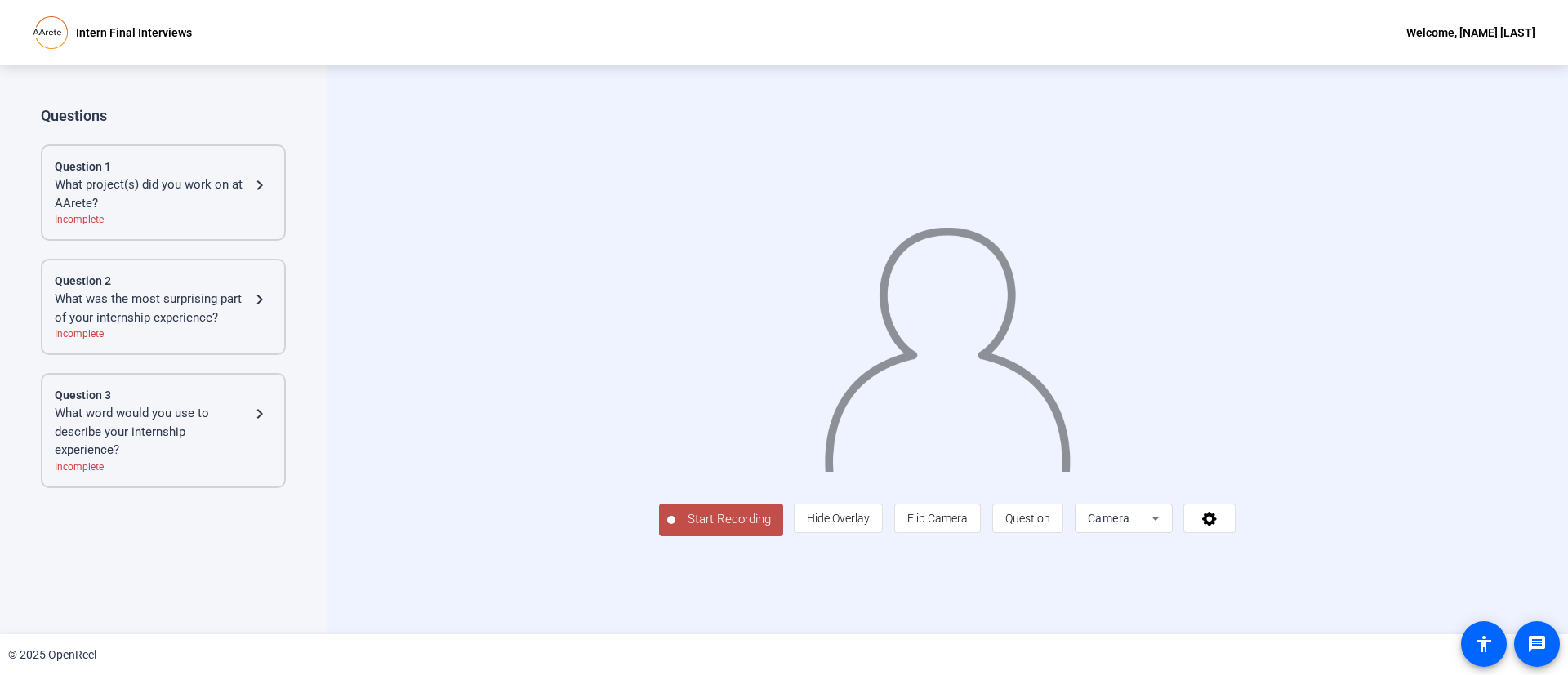 click on "Incomplete" 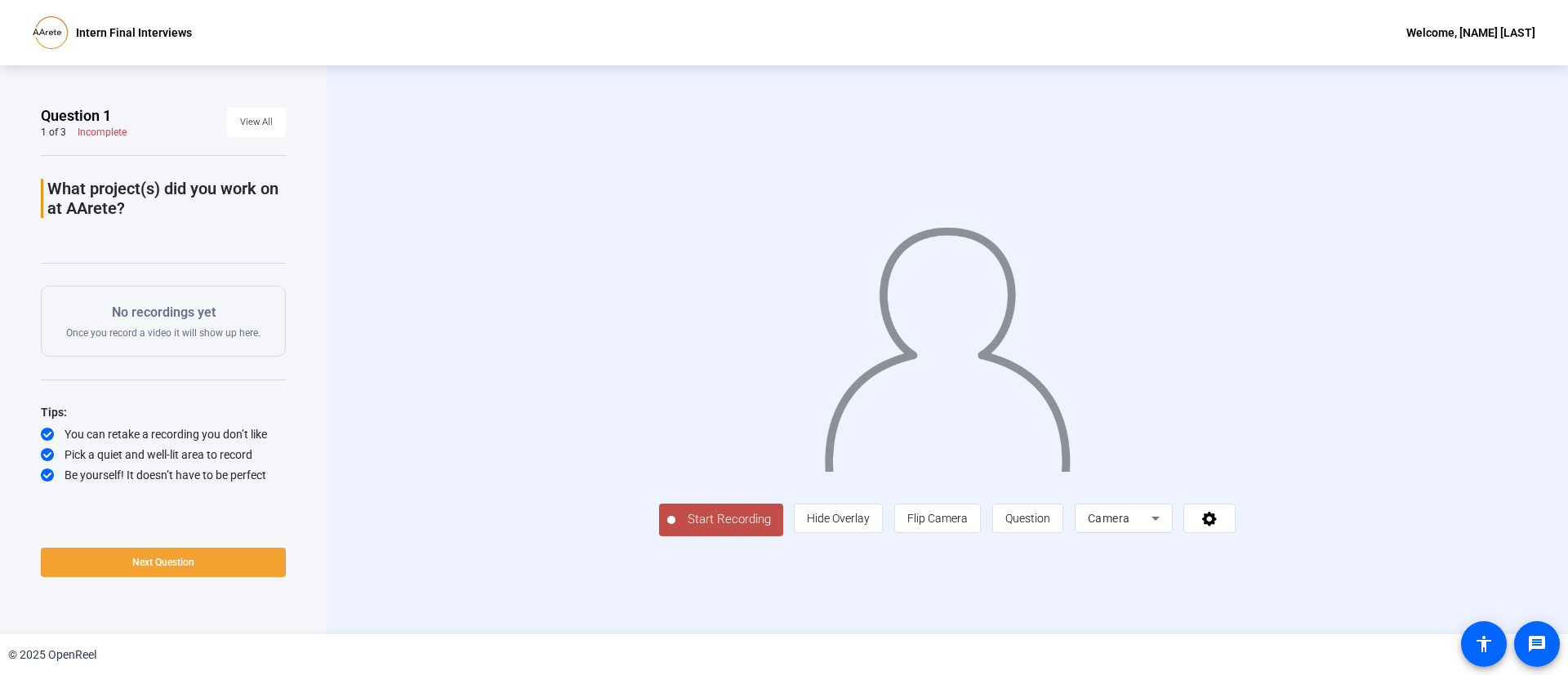 click 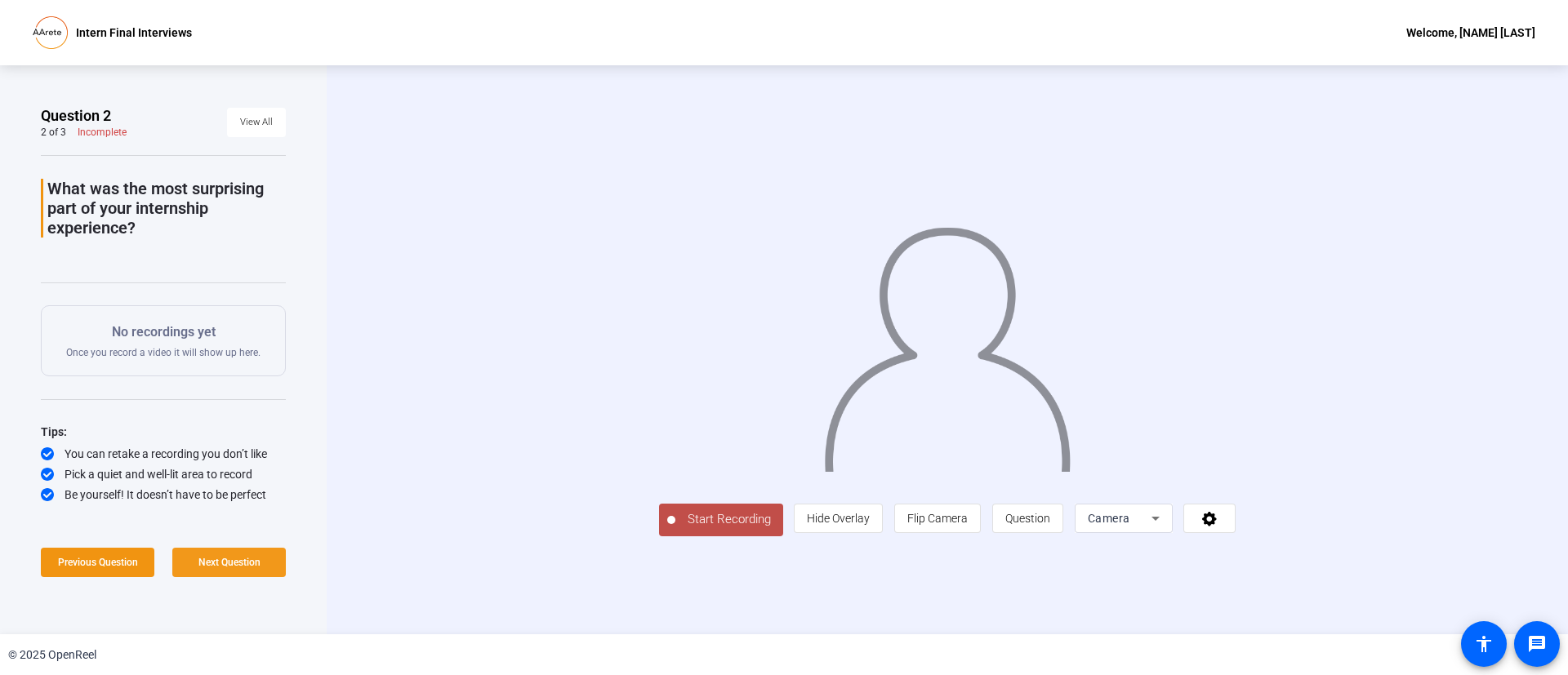 click 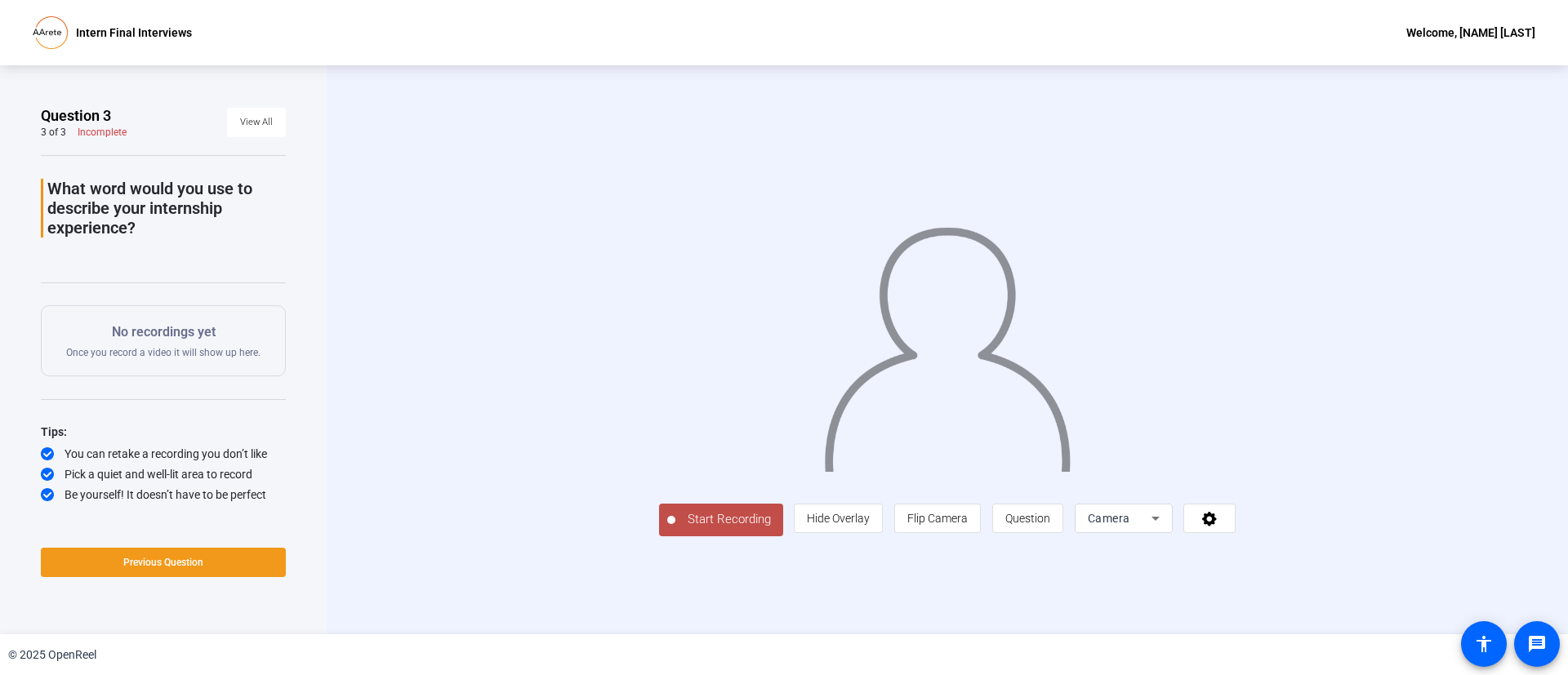 click on "Previous Question" 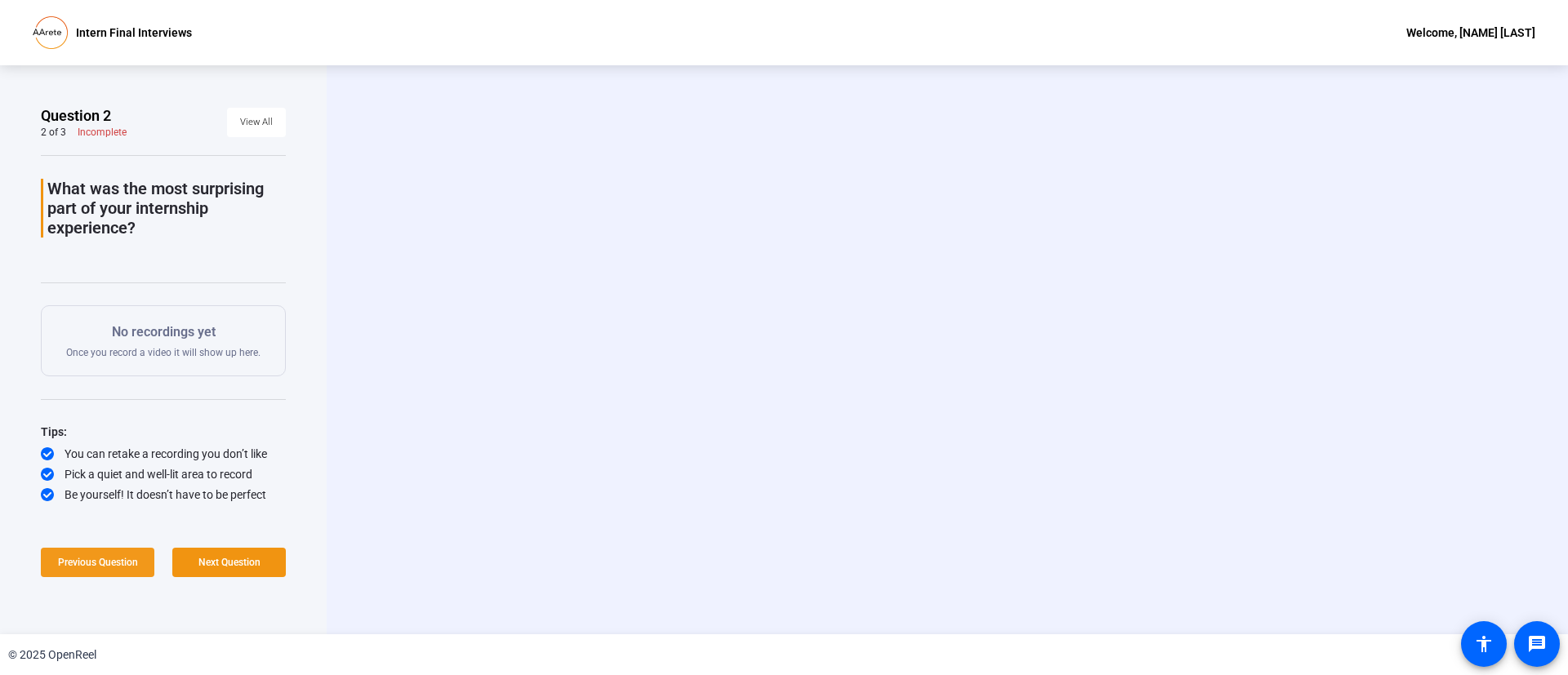 click on "Previous Question" 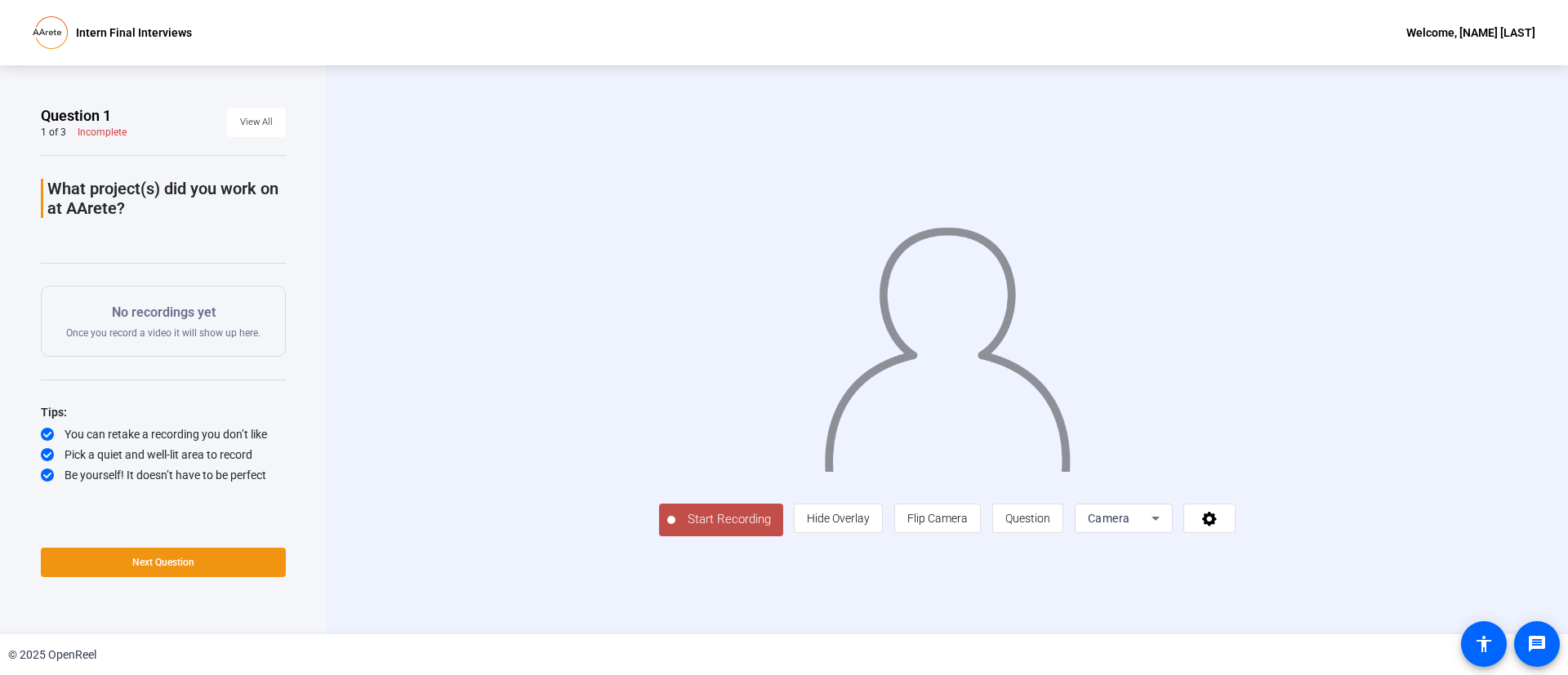 click on "Start Recording" 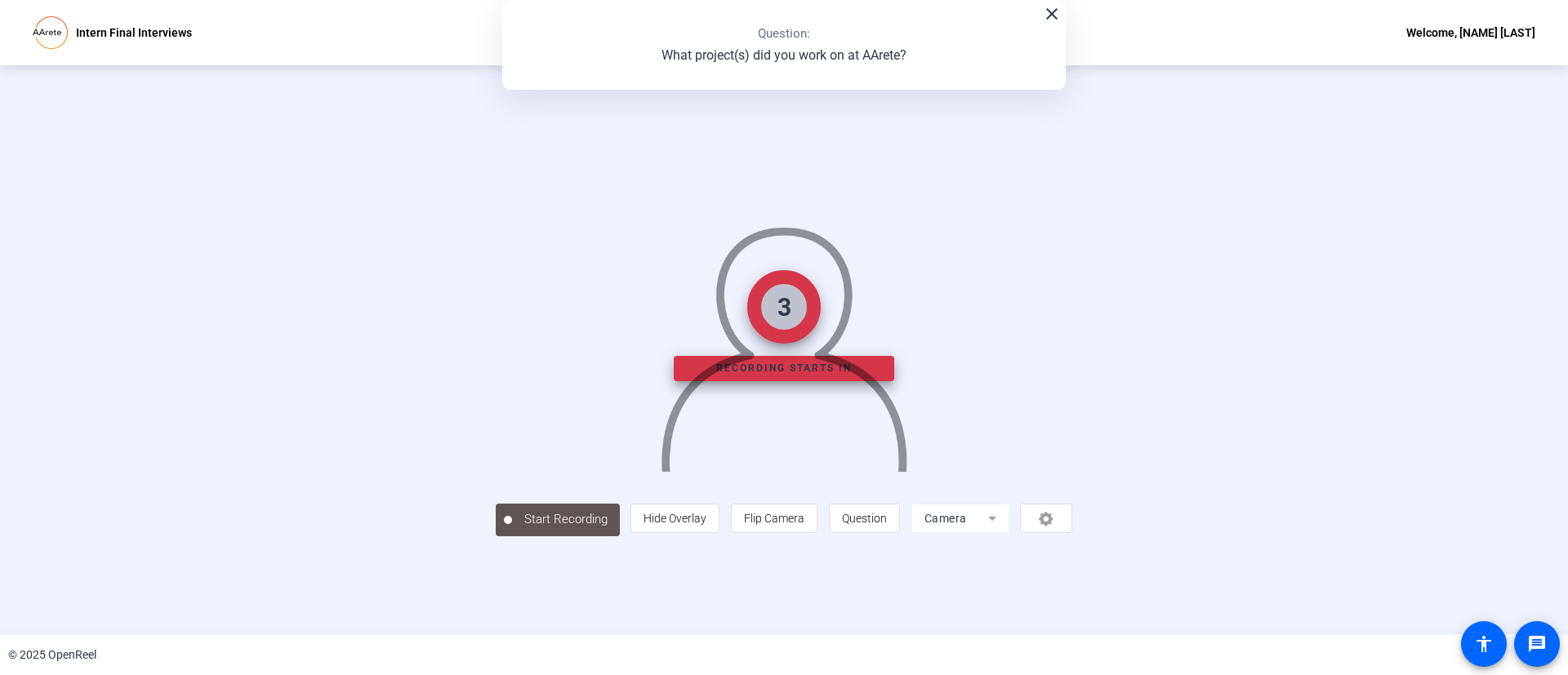scroll, scrollTop: 9, scrollLeft: 0, axis: vertical 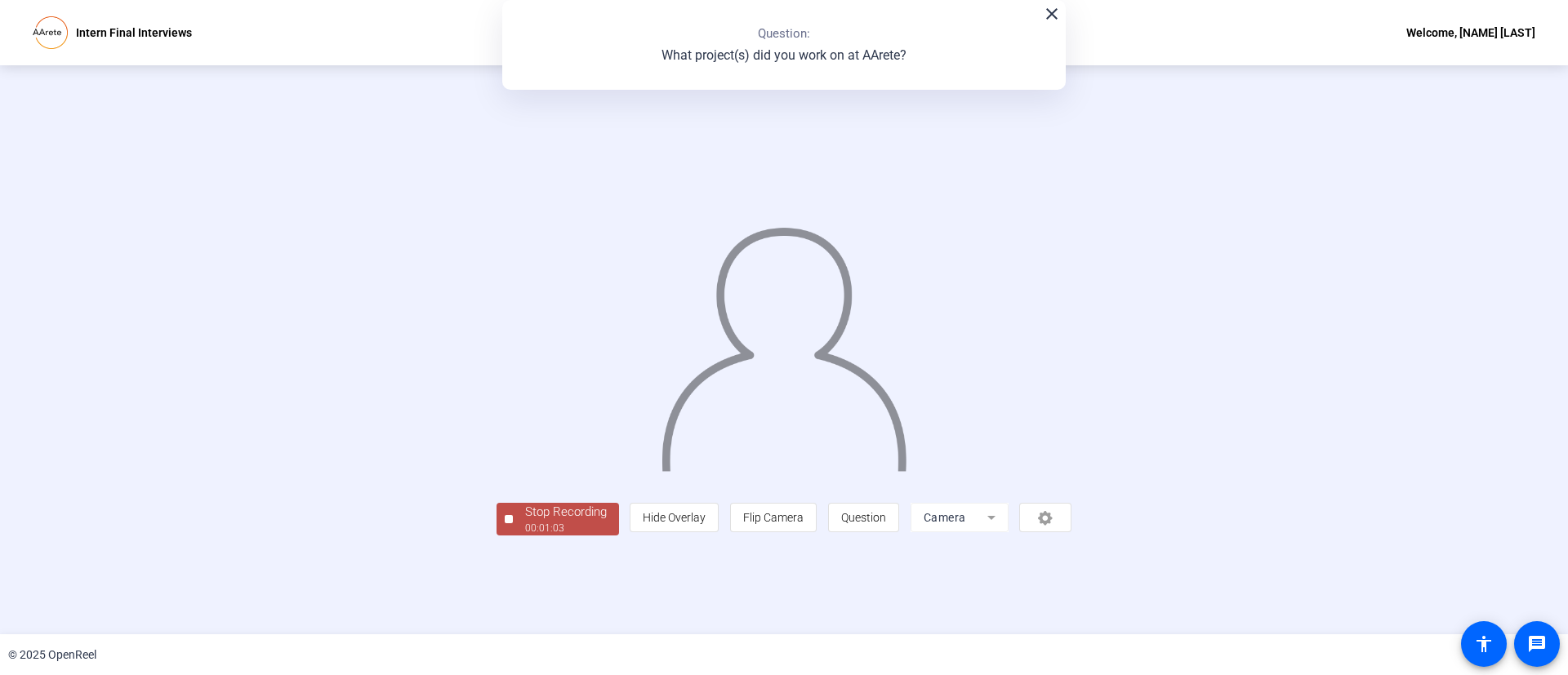 click on "Stop Recording" 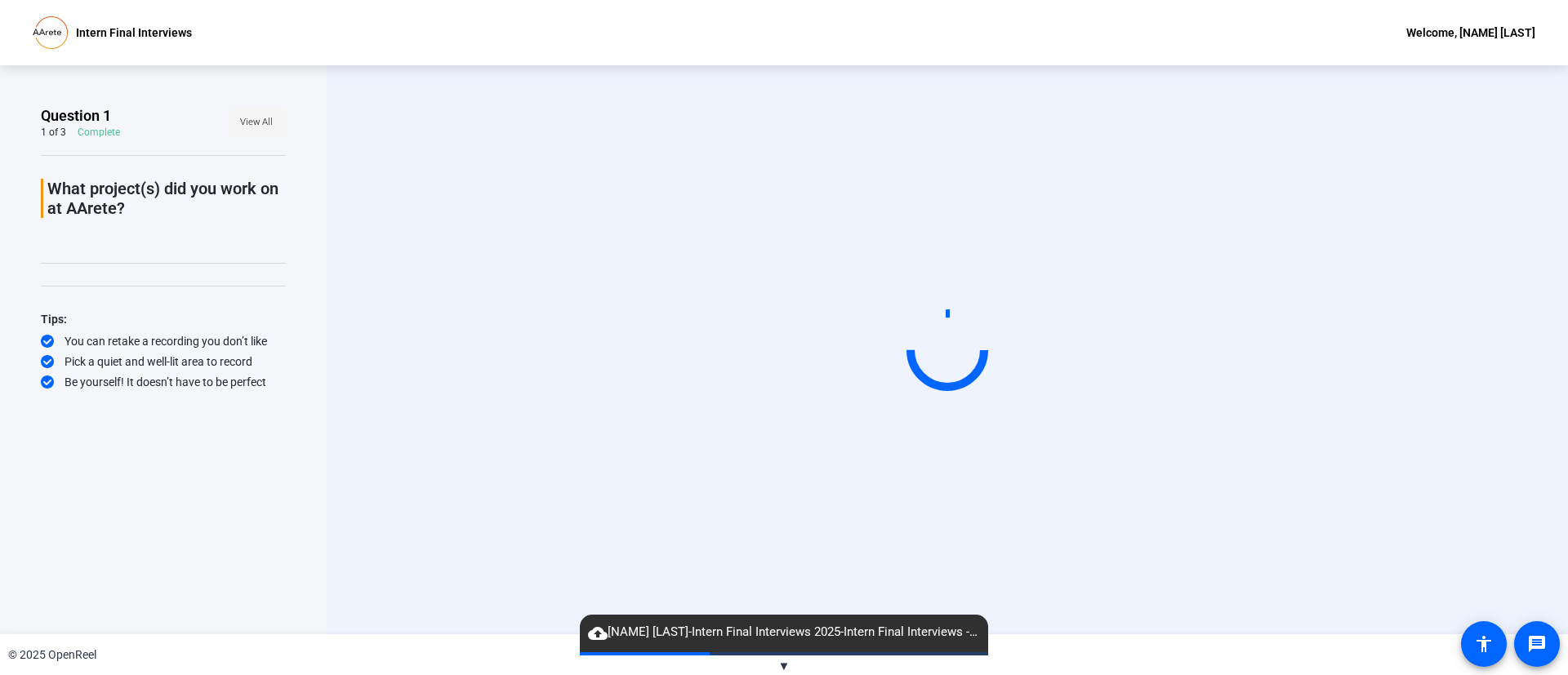 click on "View All" 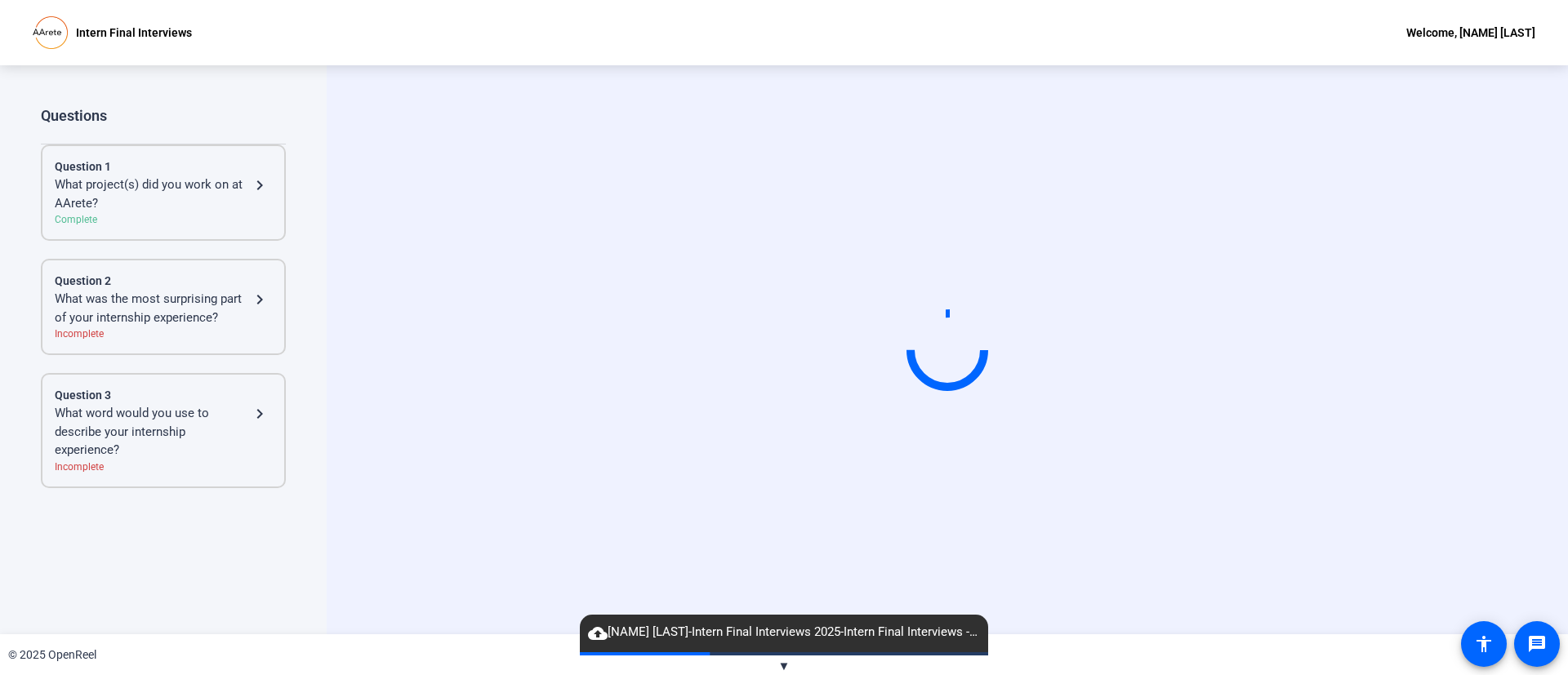 click on "Incomplete" 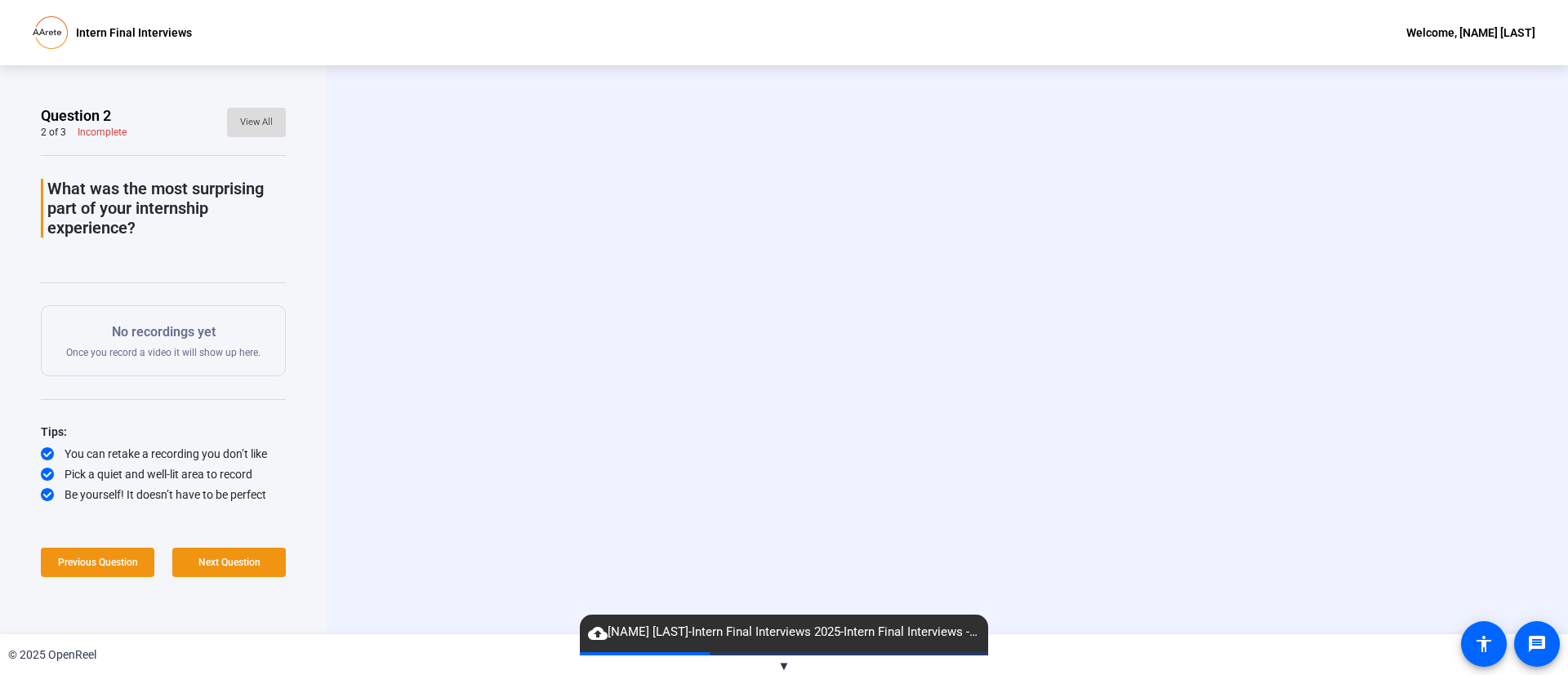 click on "View All" 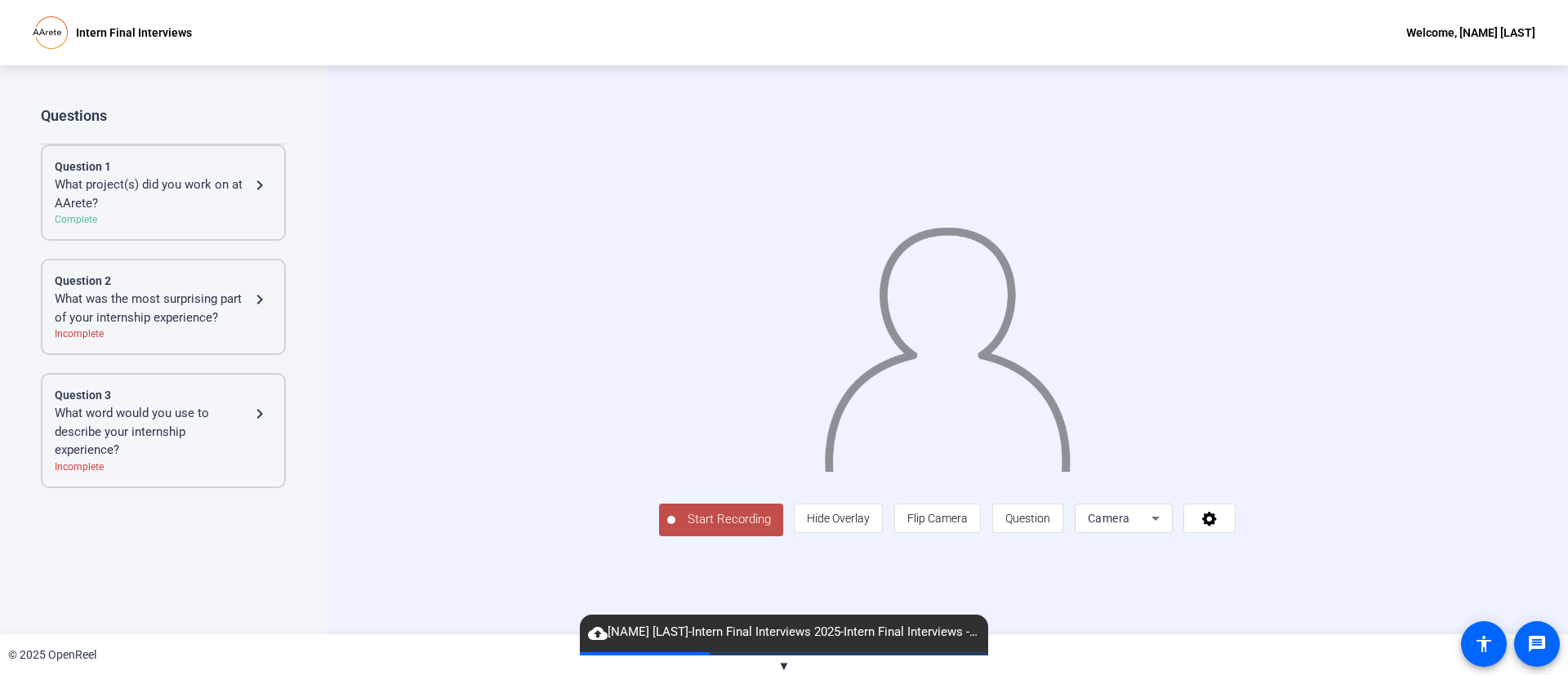 click on "Question 1 What project(s) did you work on at AArete? navigate_next  Complete" 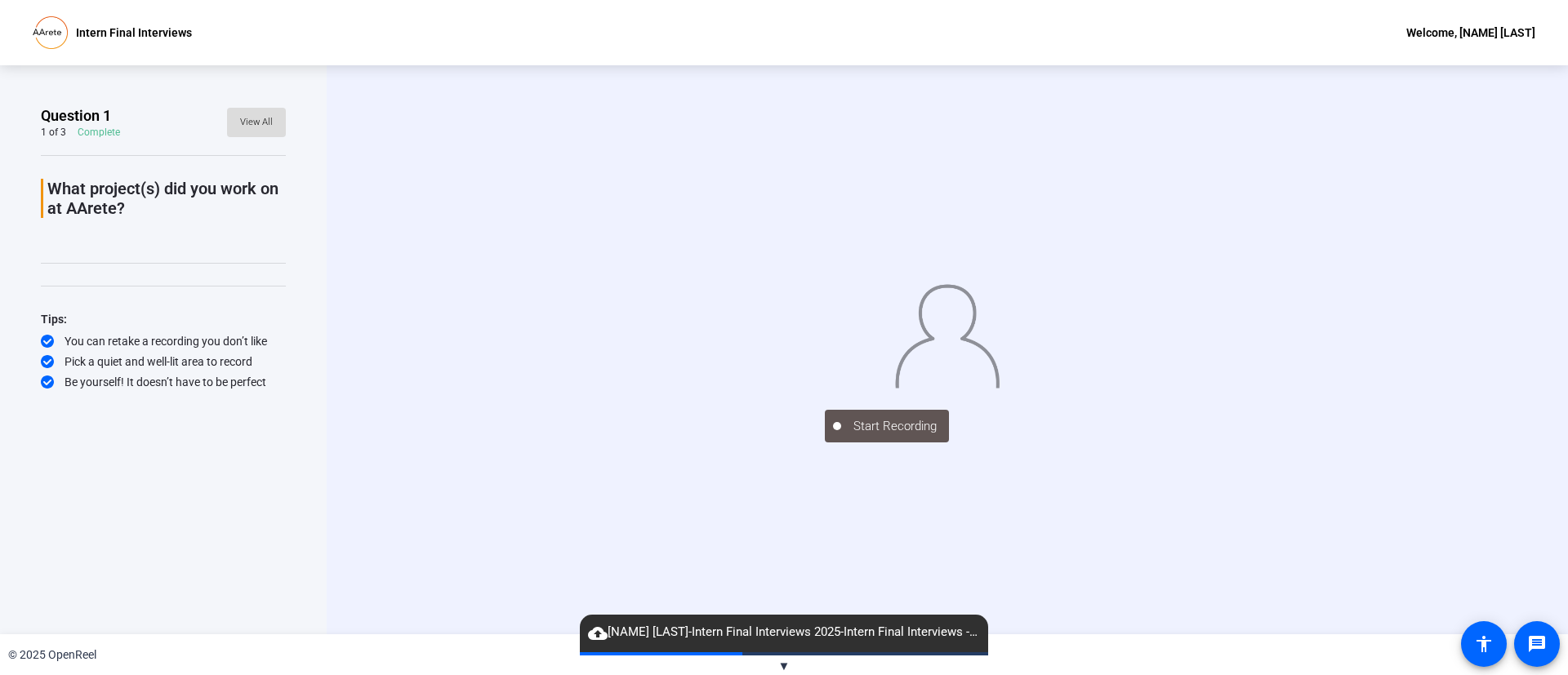 click 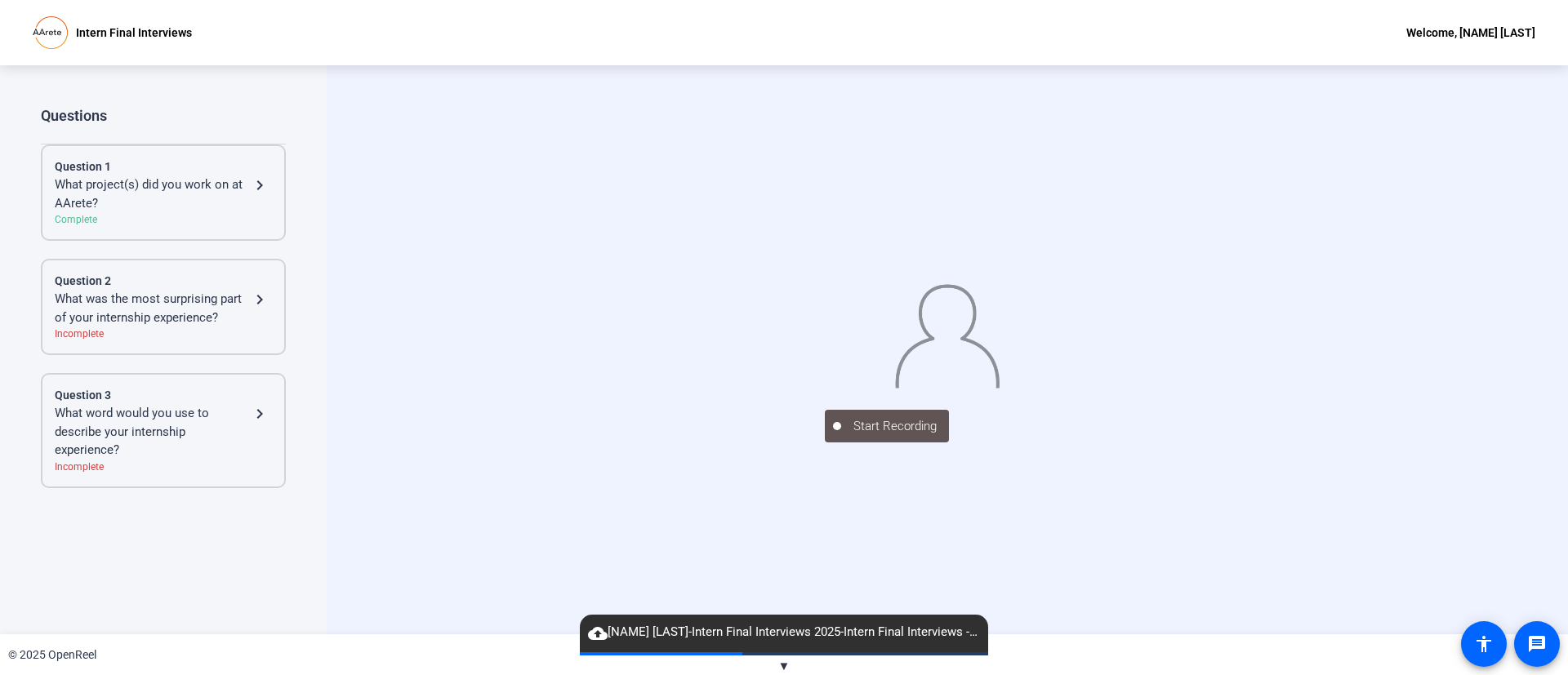 click on "What project(s) did you work on at AArete?" 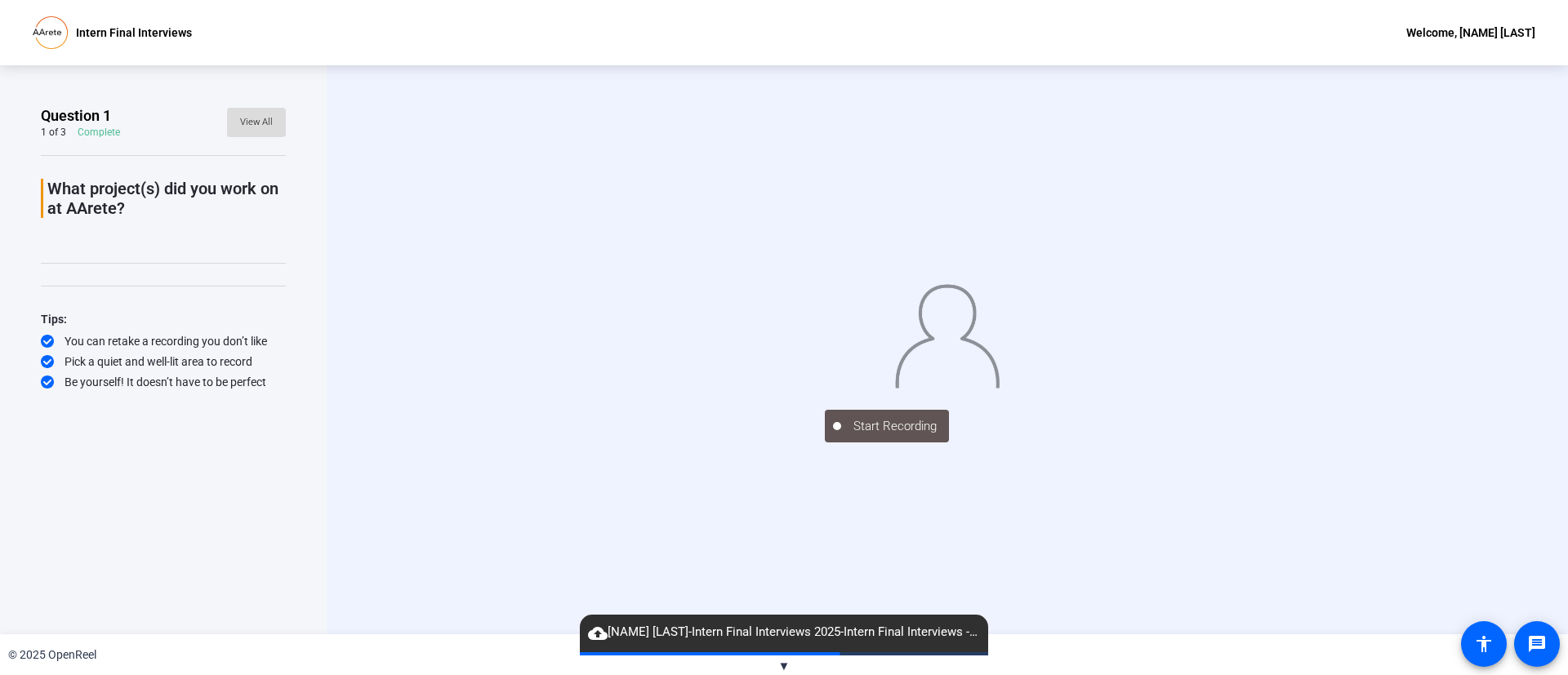 click on "View All" 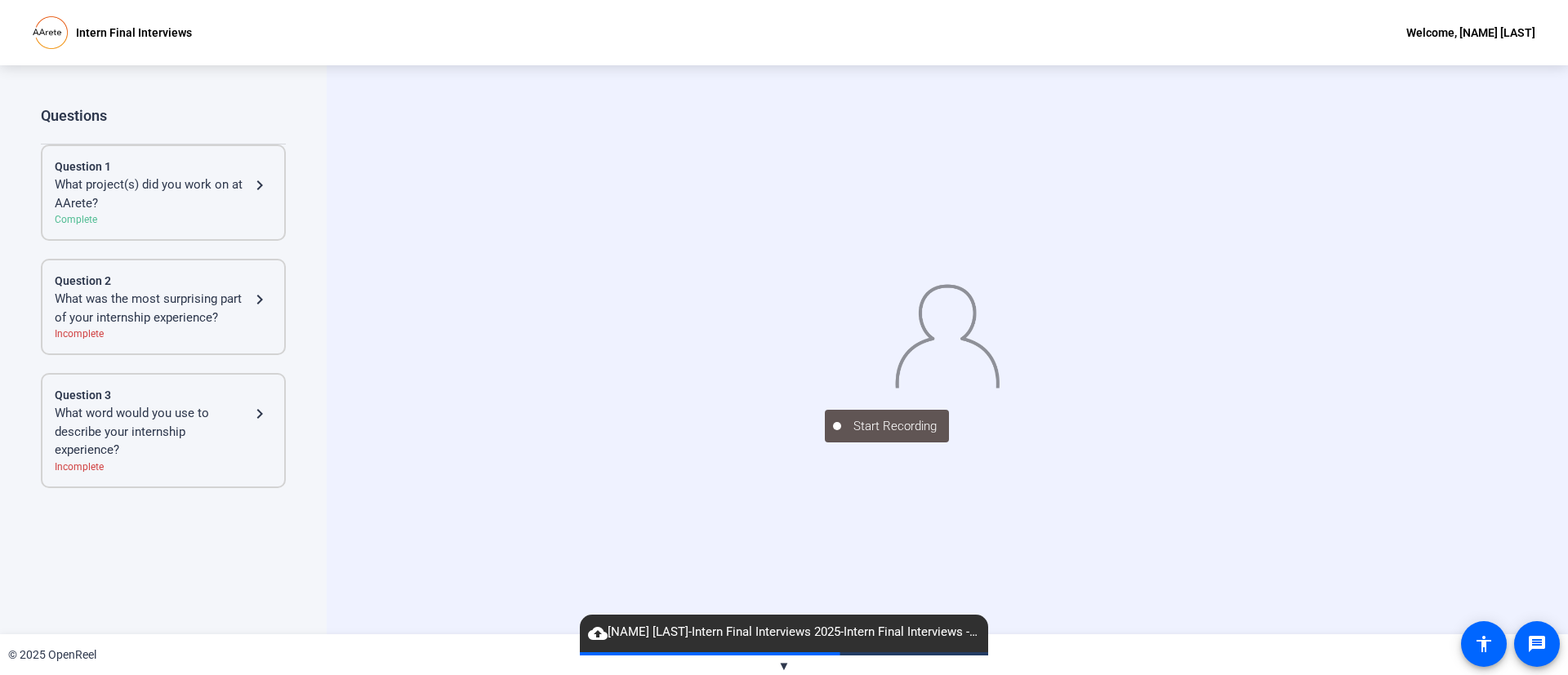 click on "What project(s) did you work on at AArete?" 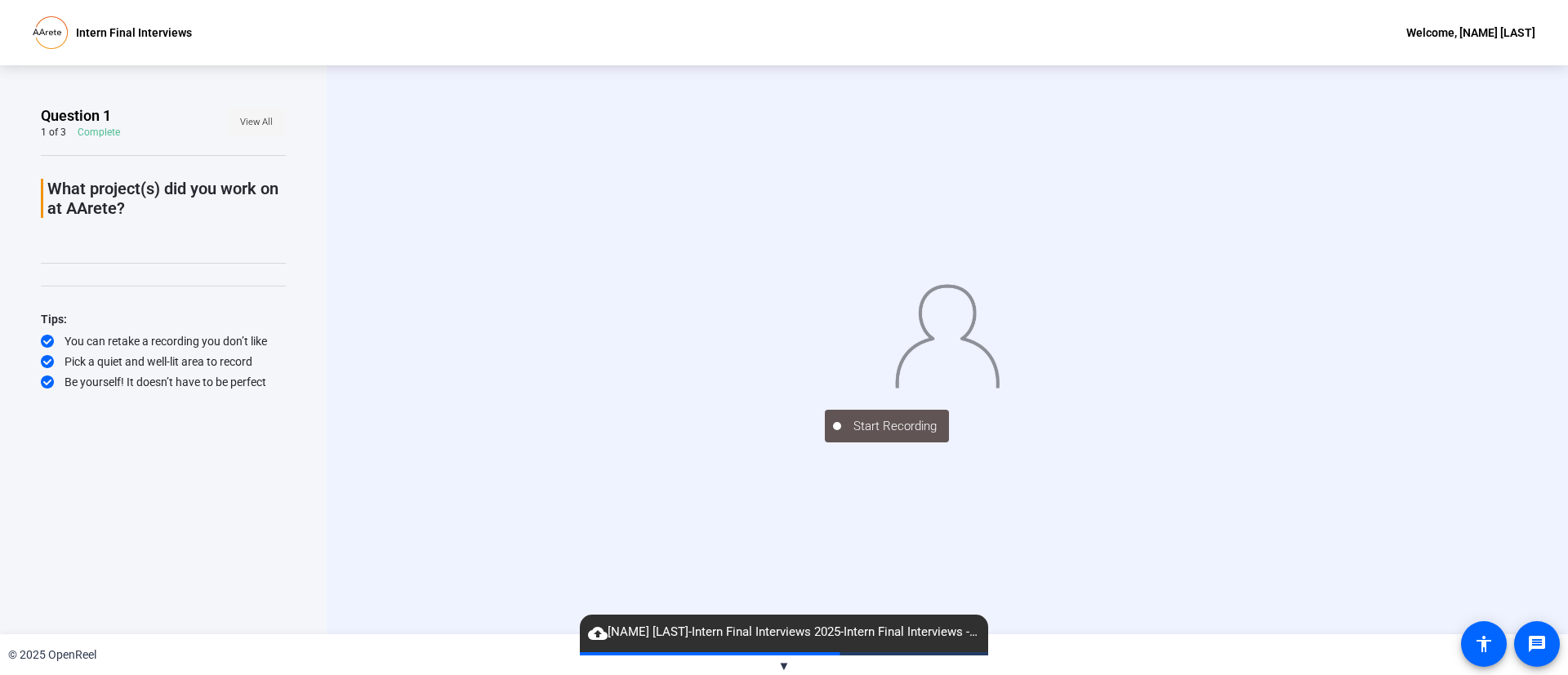 click on "View All" 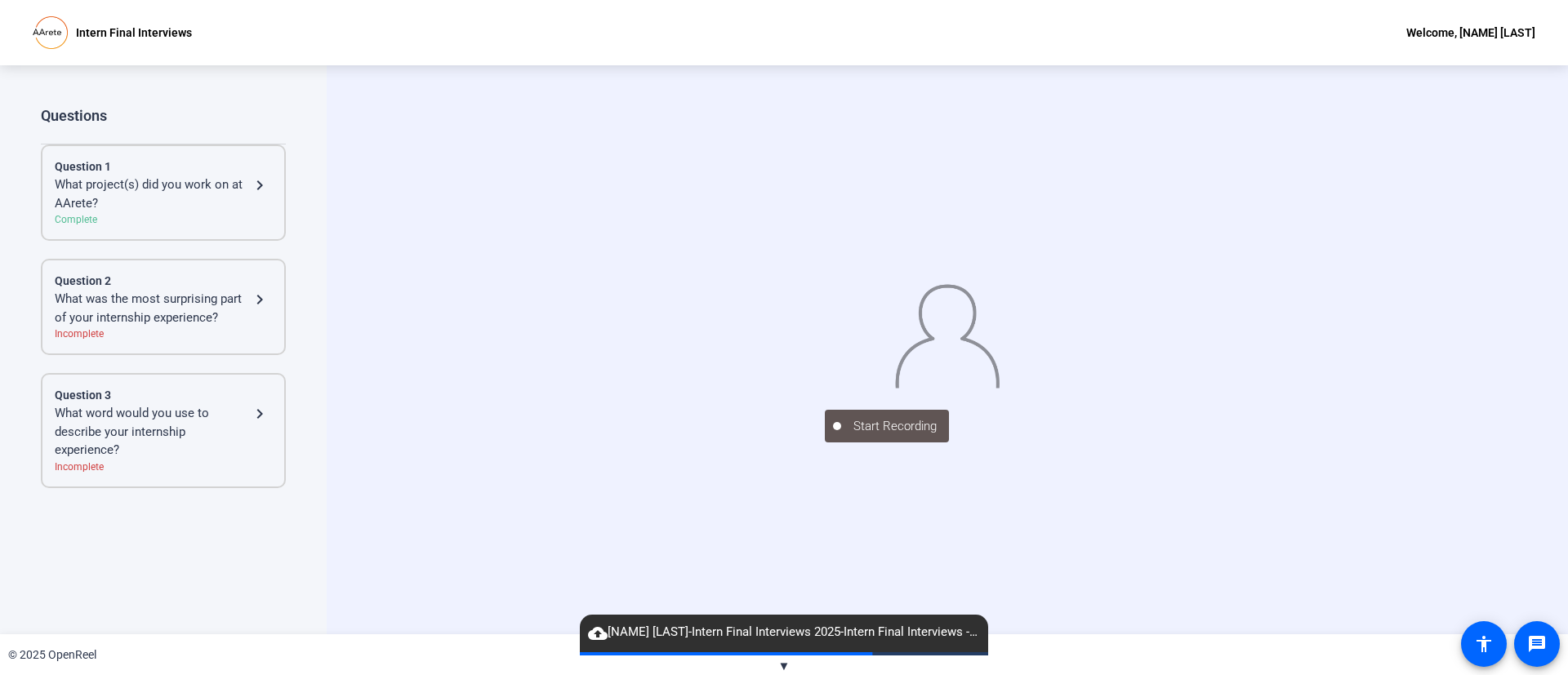 click on "What project(s) did you work on at AArete?" 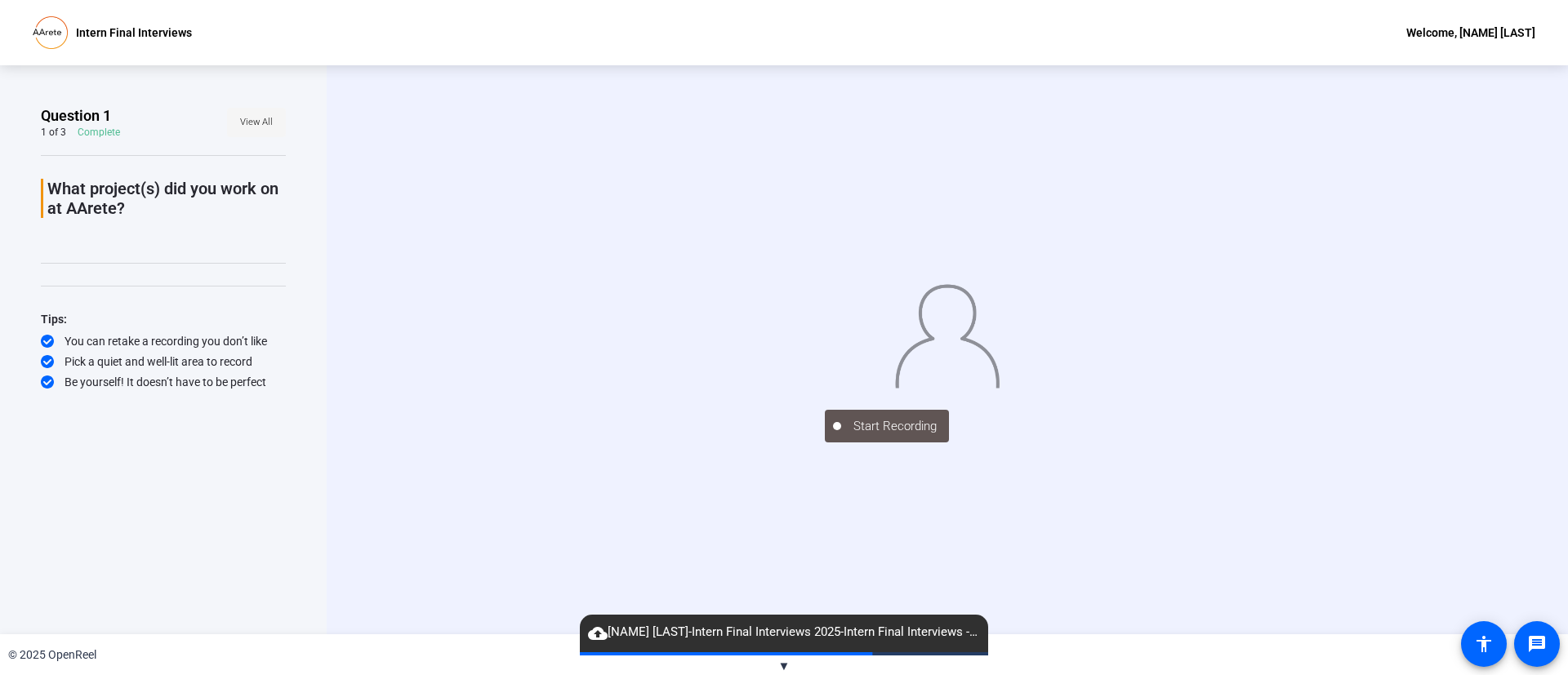 click on "View All" 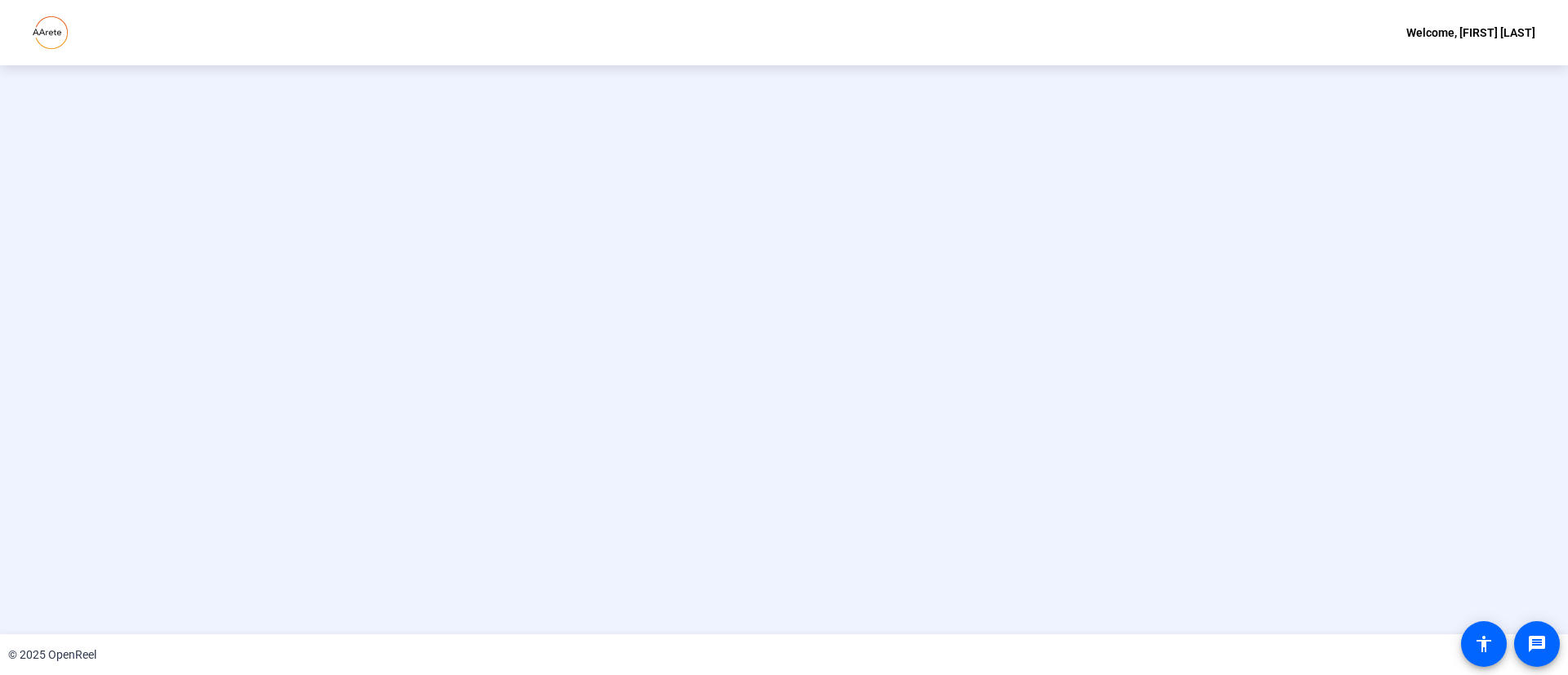 scroll, scrollTop: 0, scrollLeft: 0, axis: both 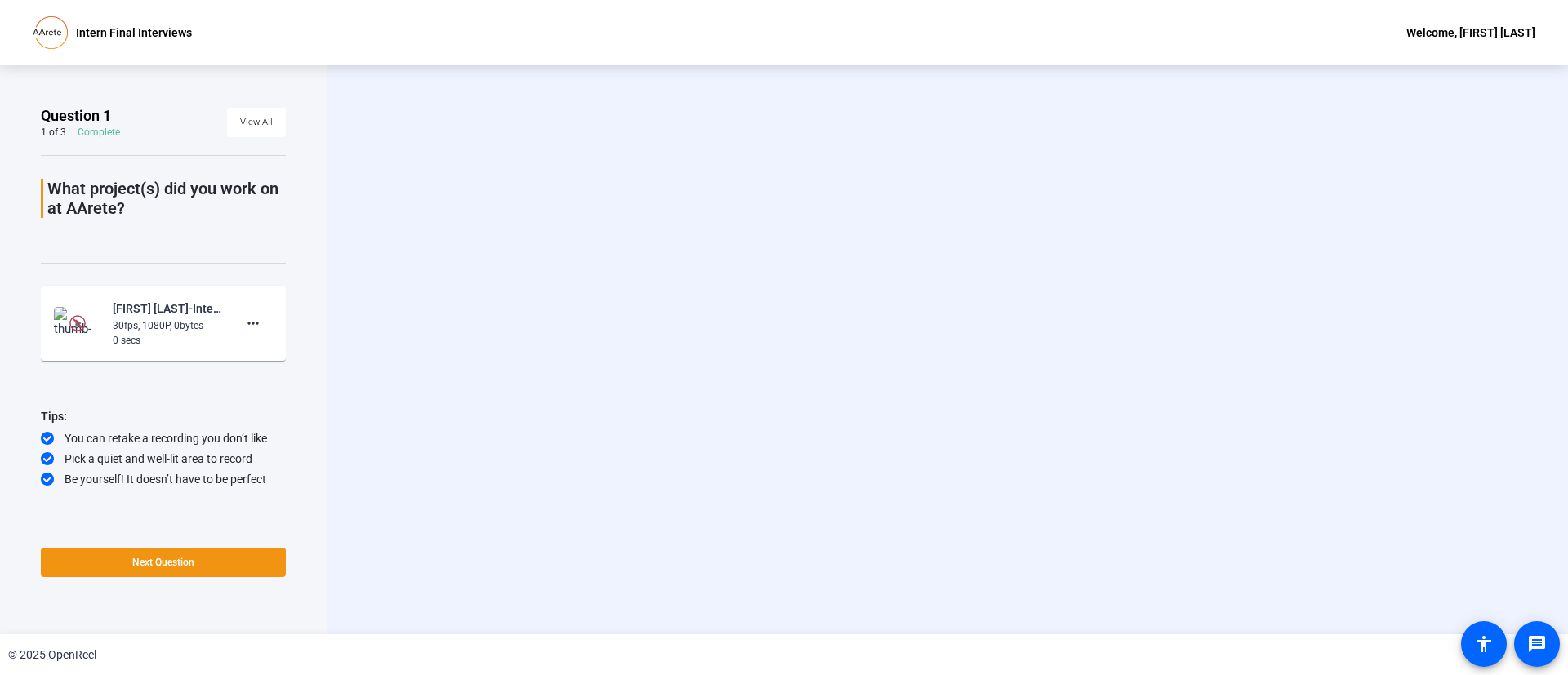 click on "Timothy Body-Intern Final Interviews 2025-Intern Final Interviews -1754495162354-webcam  30fps, 1080P, 0bytes  0 secs more_horiz" 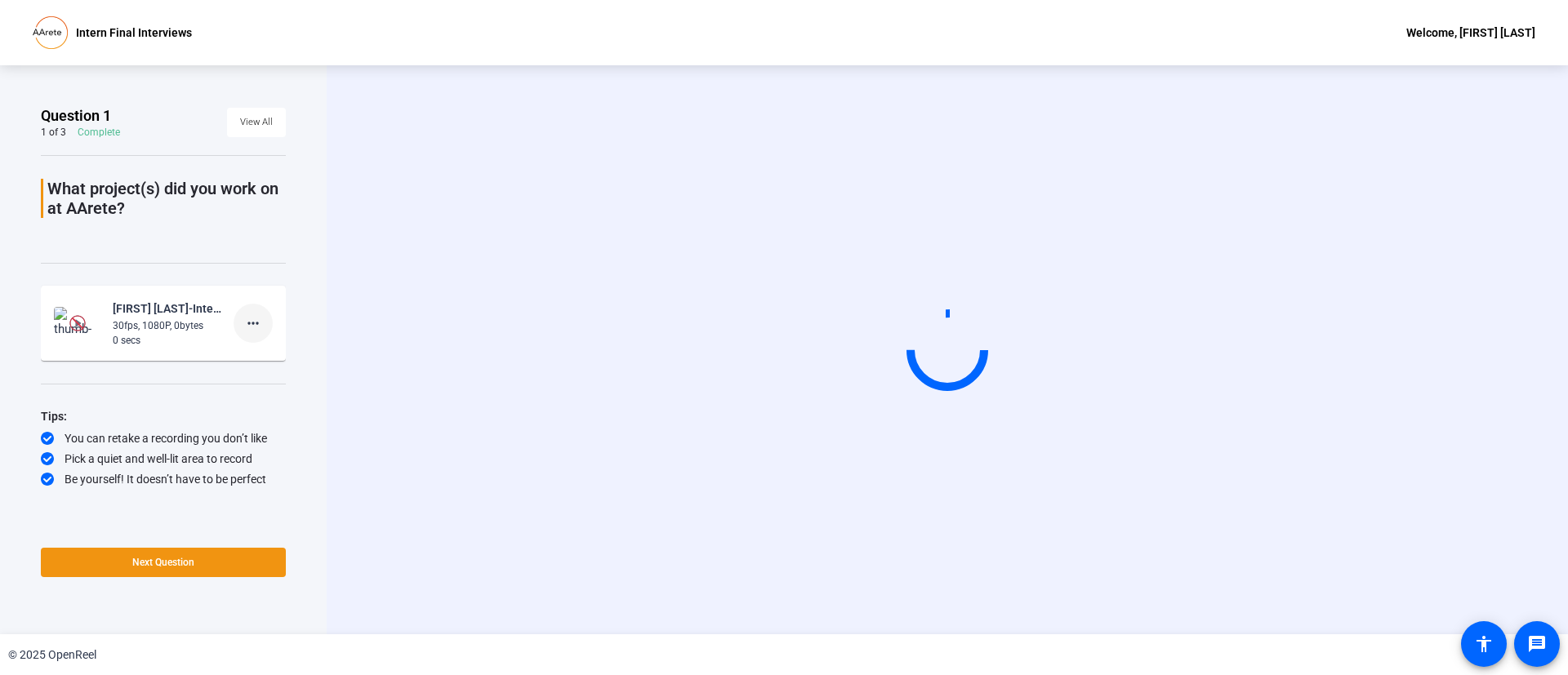 click on "more_horiz" 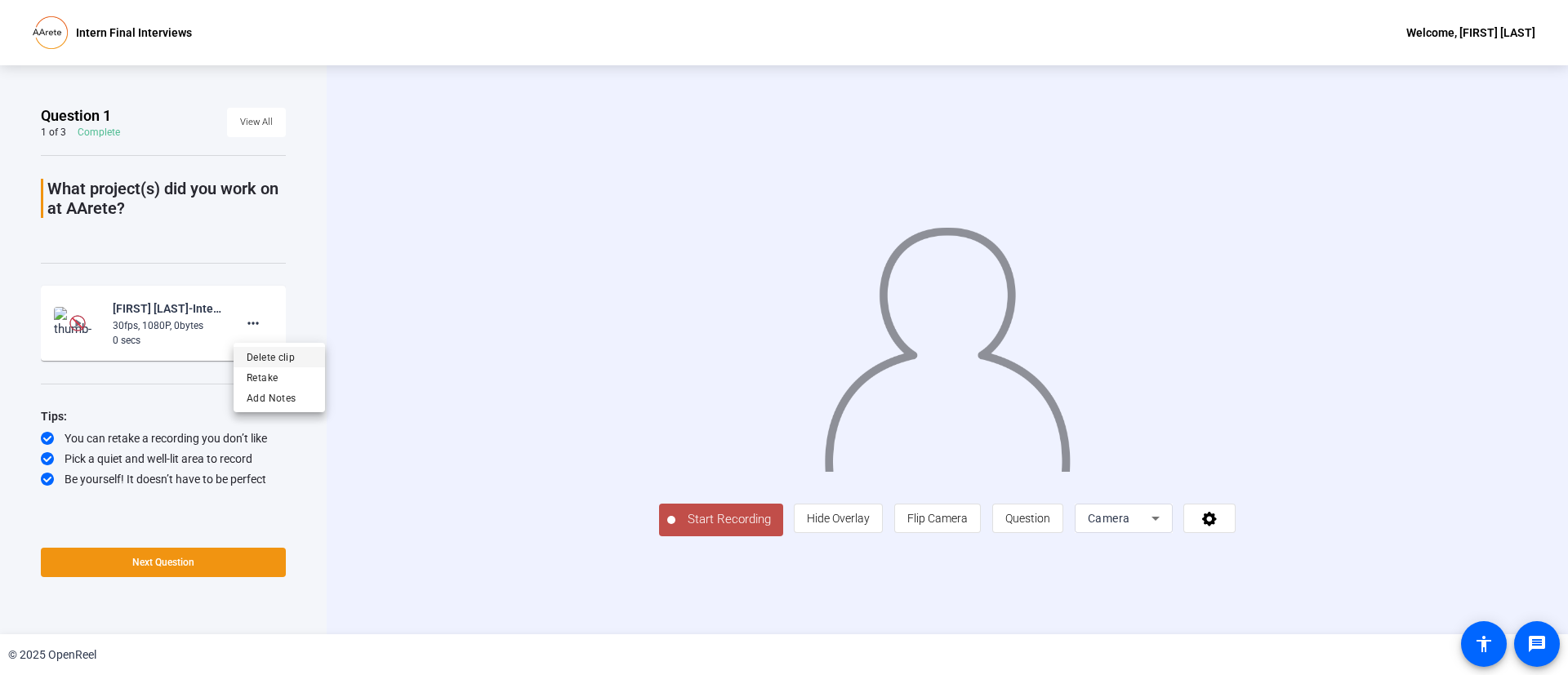 click on "Delete clip" at bounding box center [279, 357] 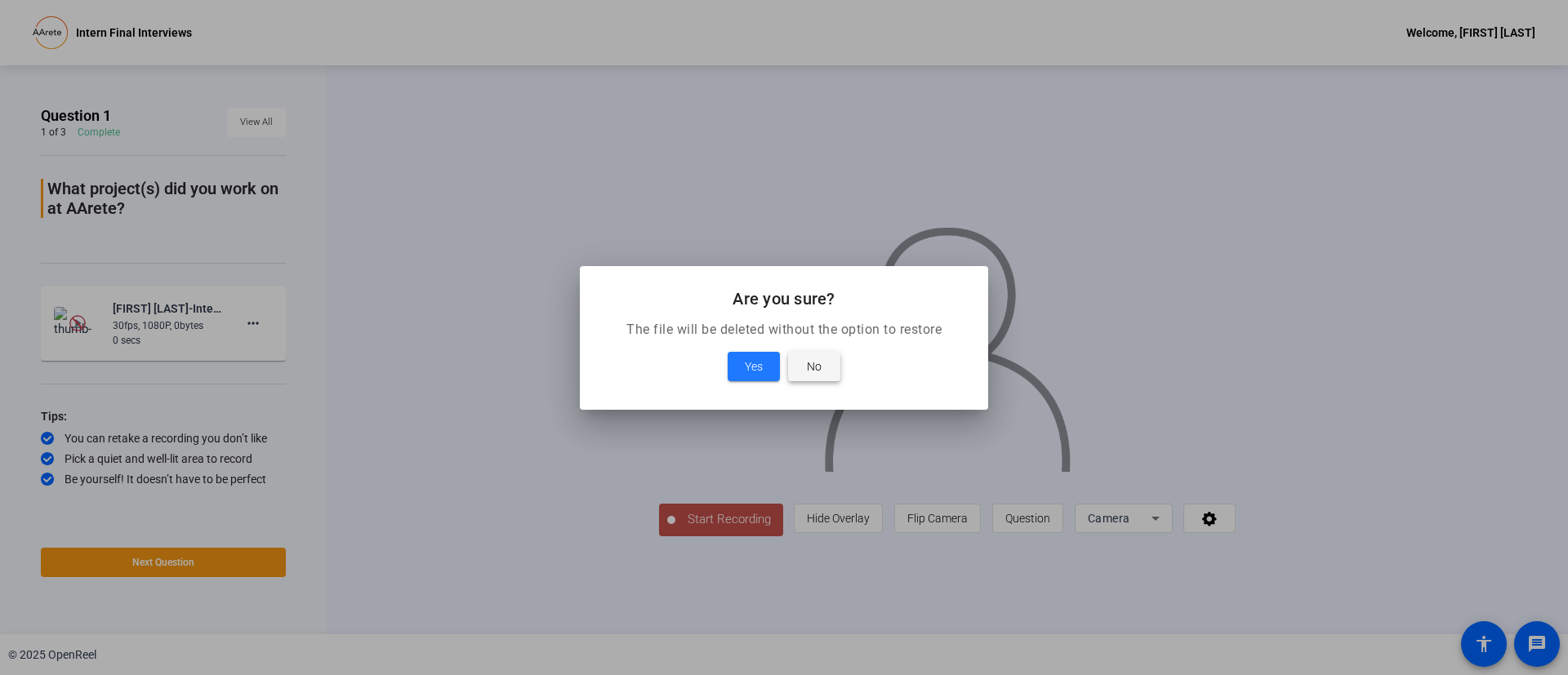 click on "No" at bounding box center [814, 366] 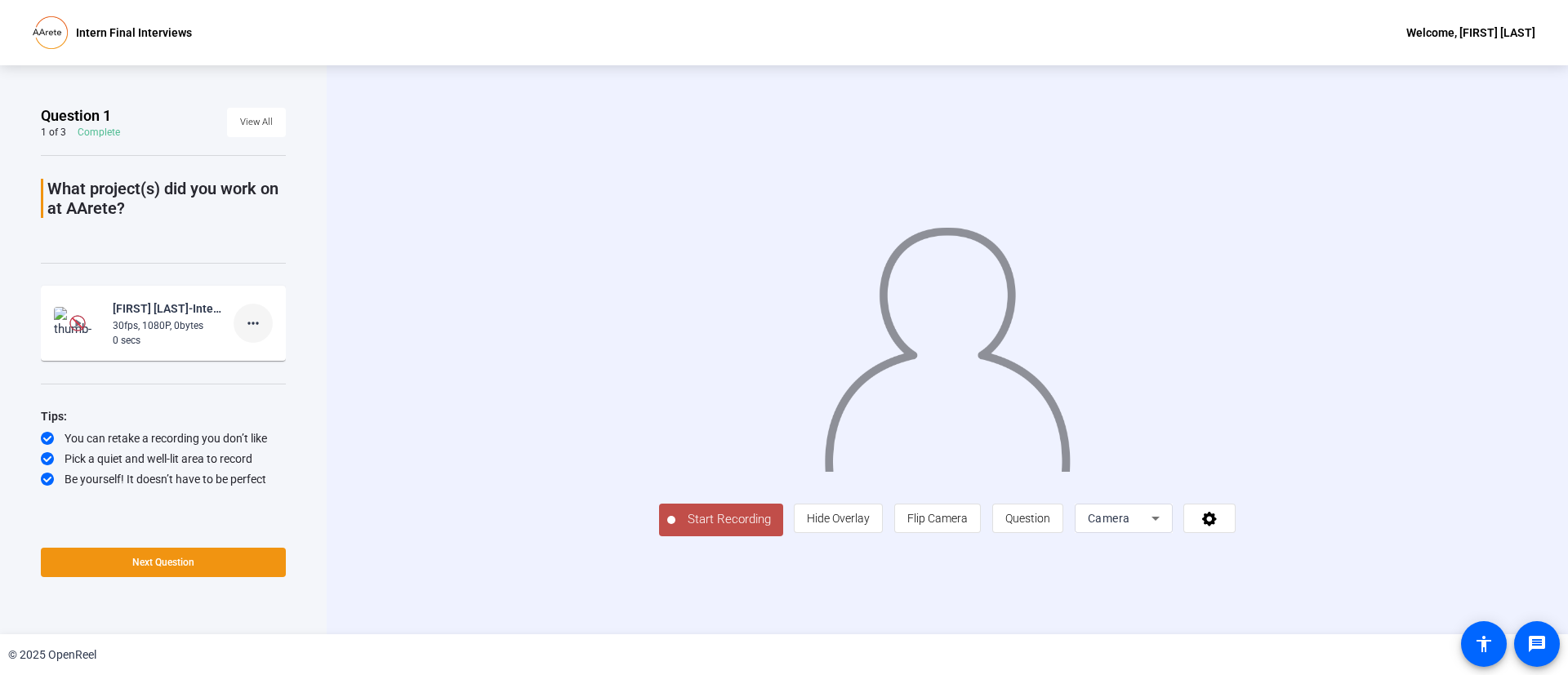 click on "more_horiz" 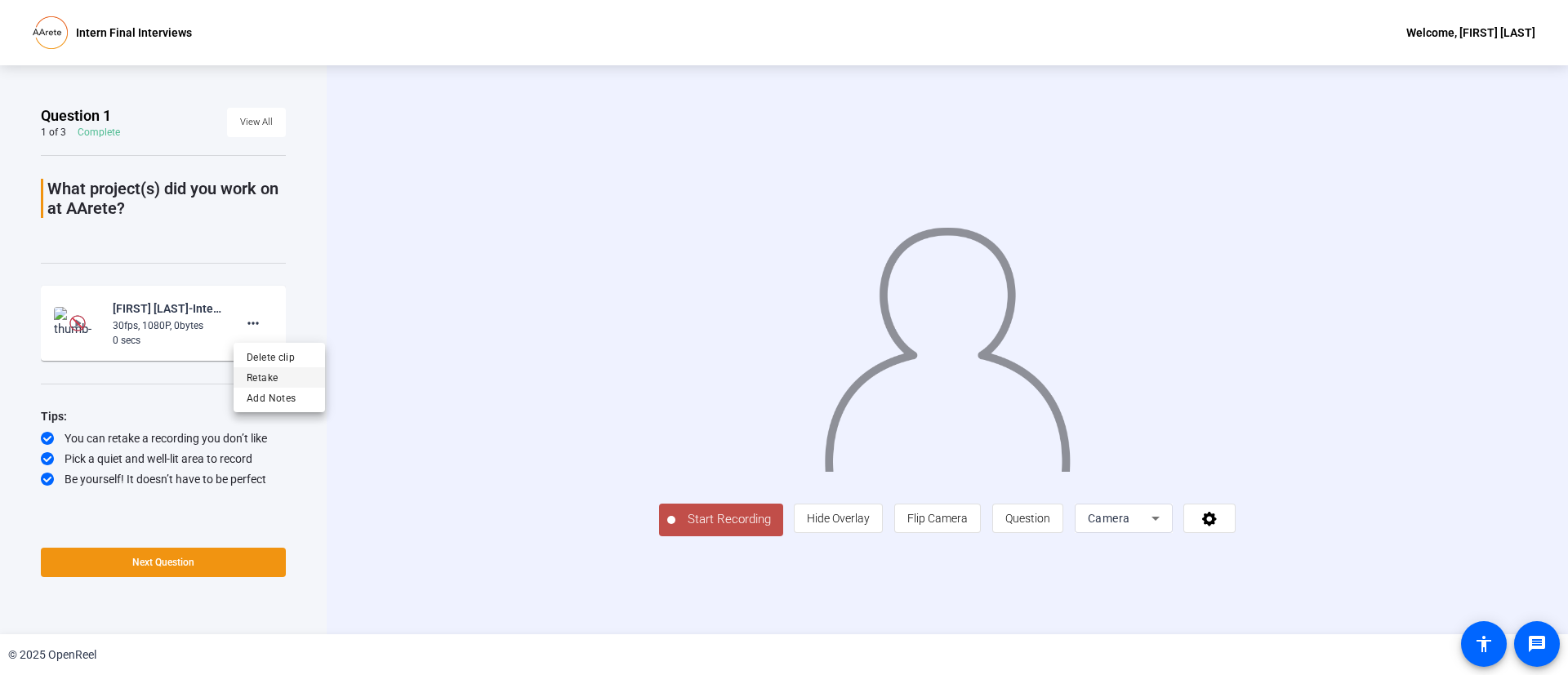 click on "Retake" at bounding box center (279, 378) 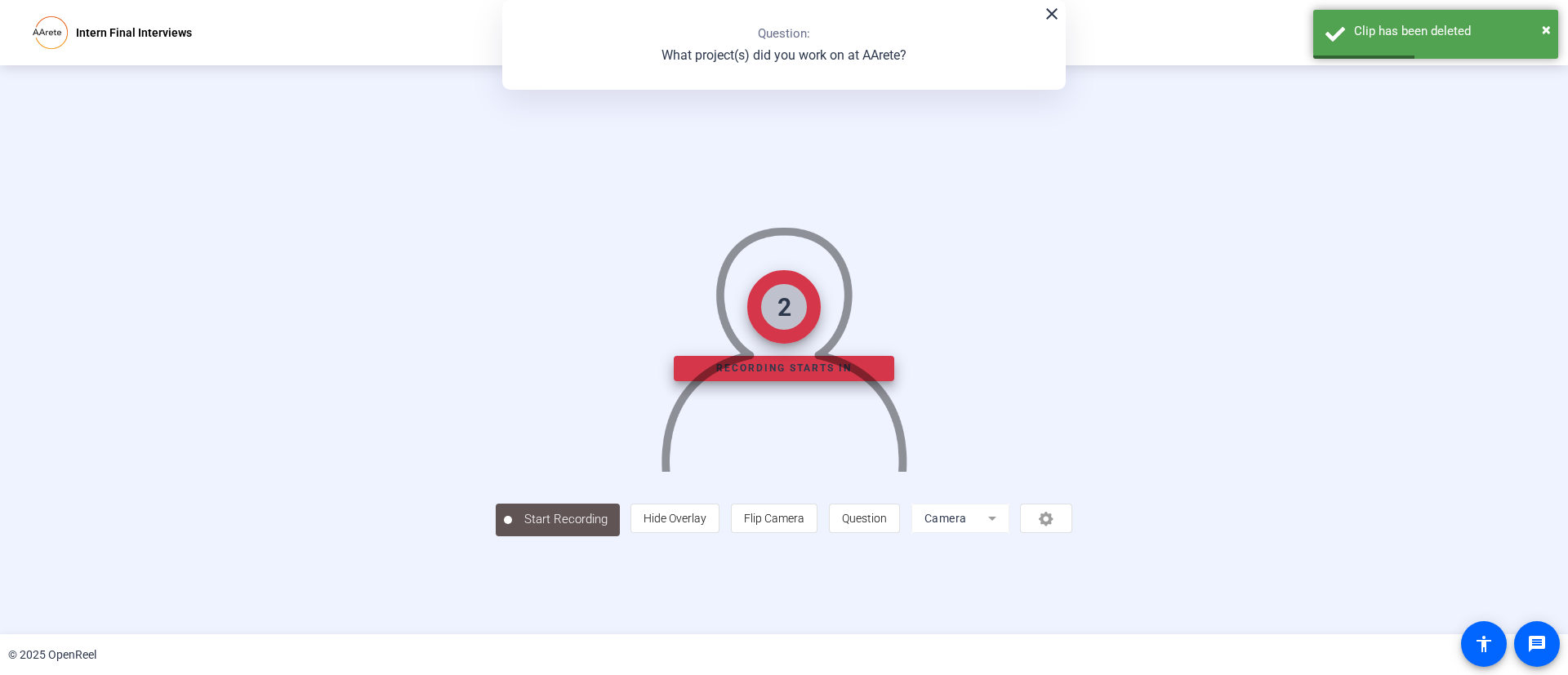 click on "close" 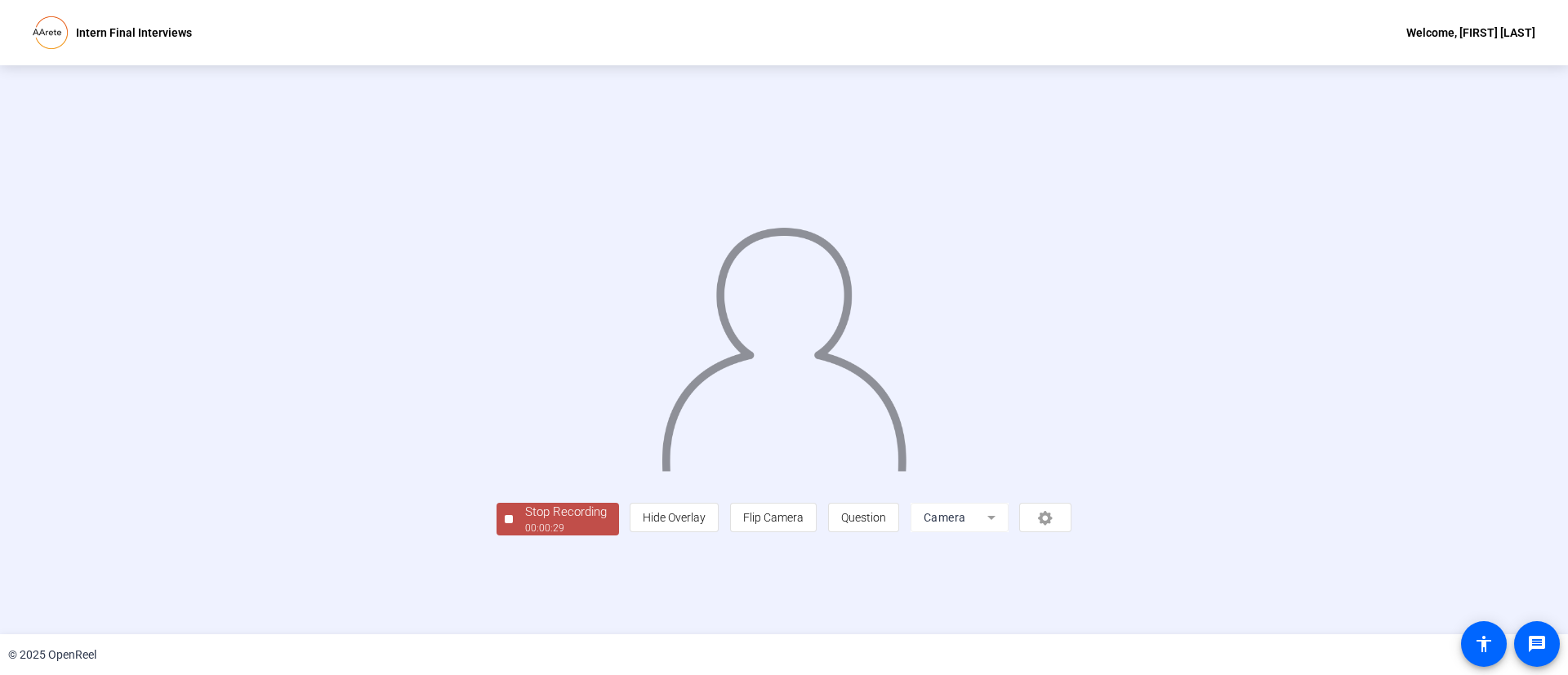 click on "Stop Recording" 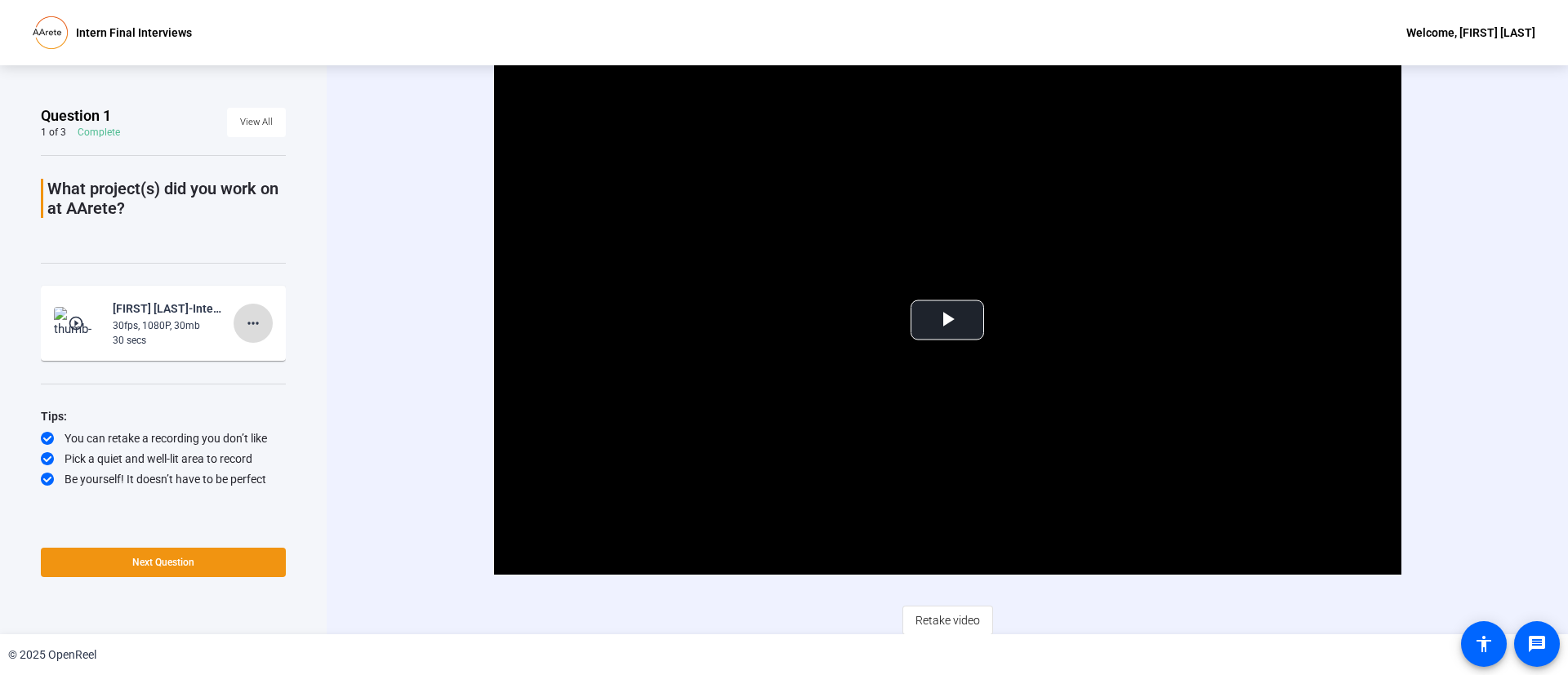 click on "more_horiz" 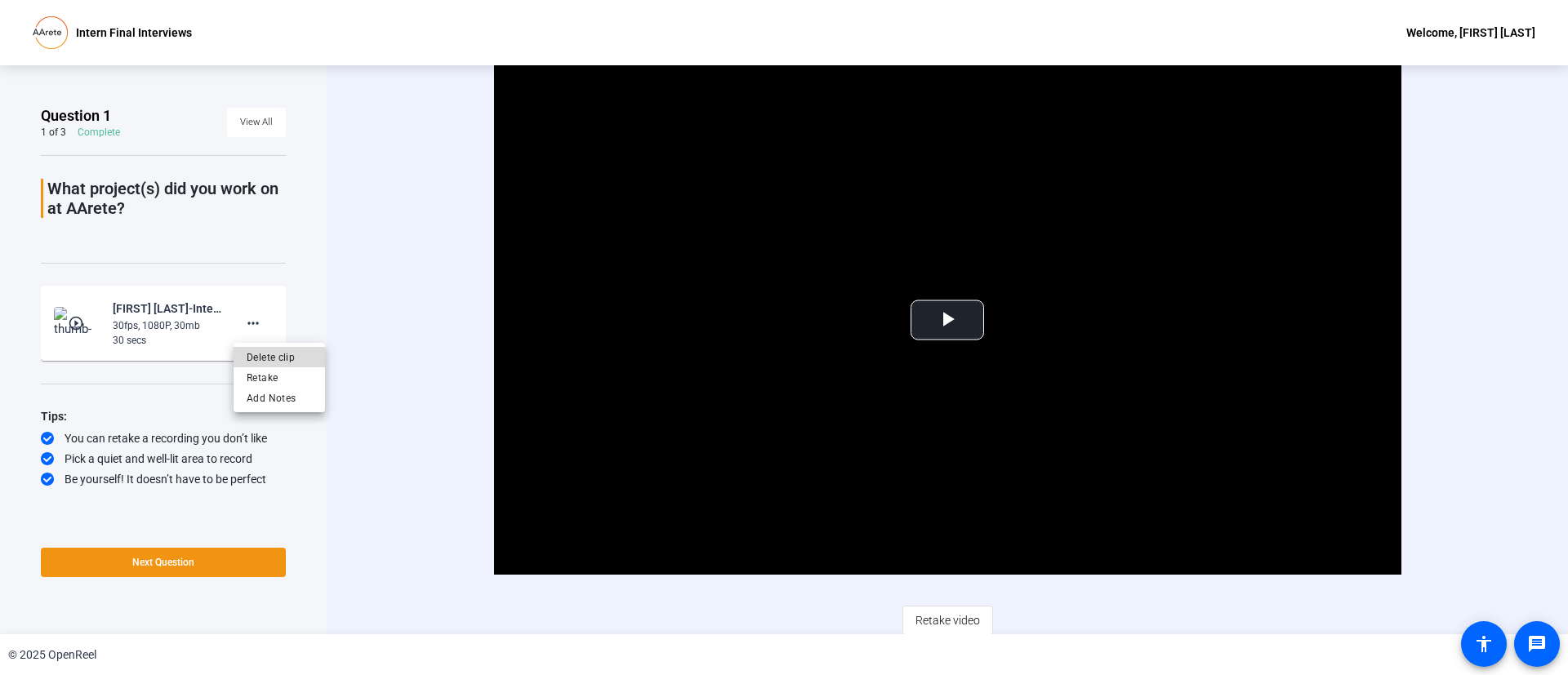 click on "Delete clip" at bounding box center (279, 357) 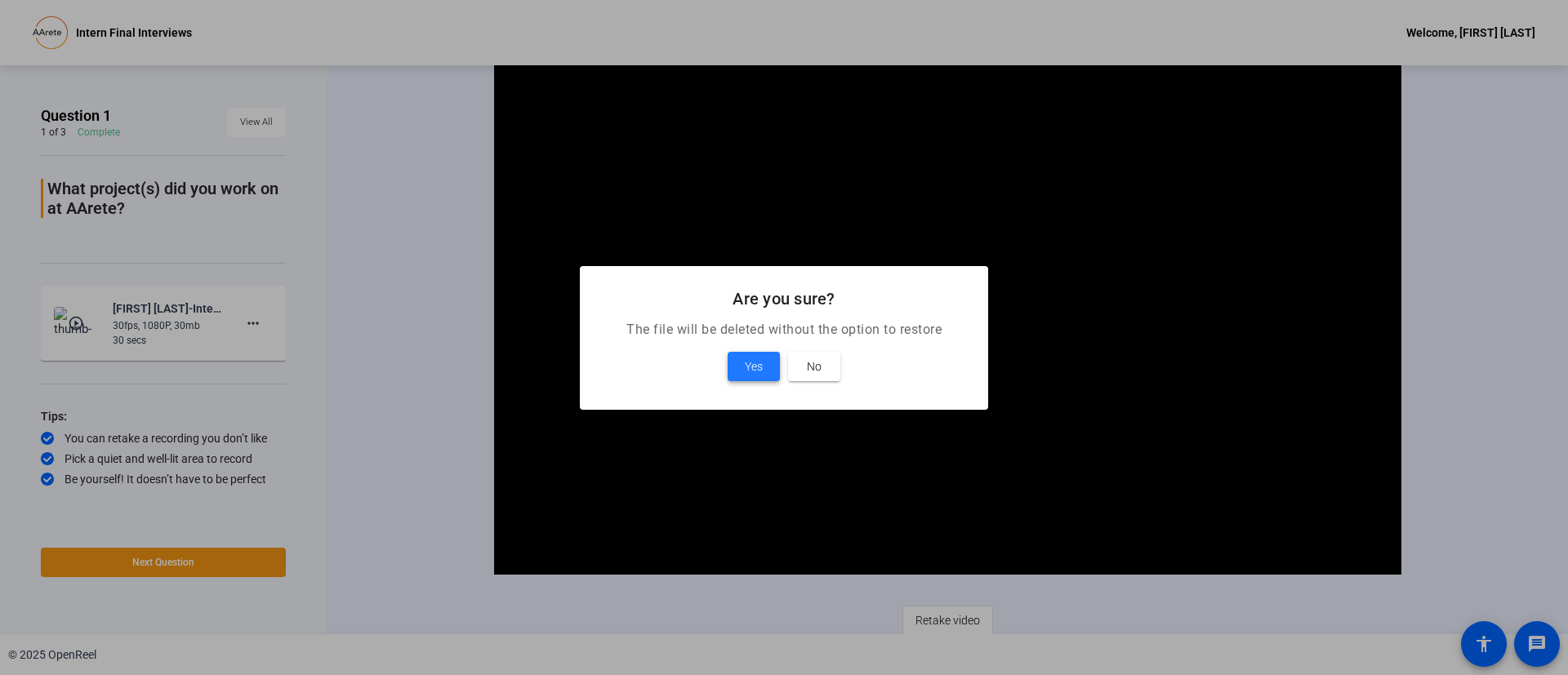 click at bounding box center [754, 366] 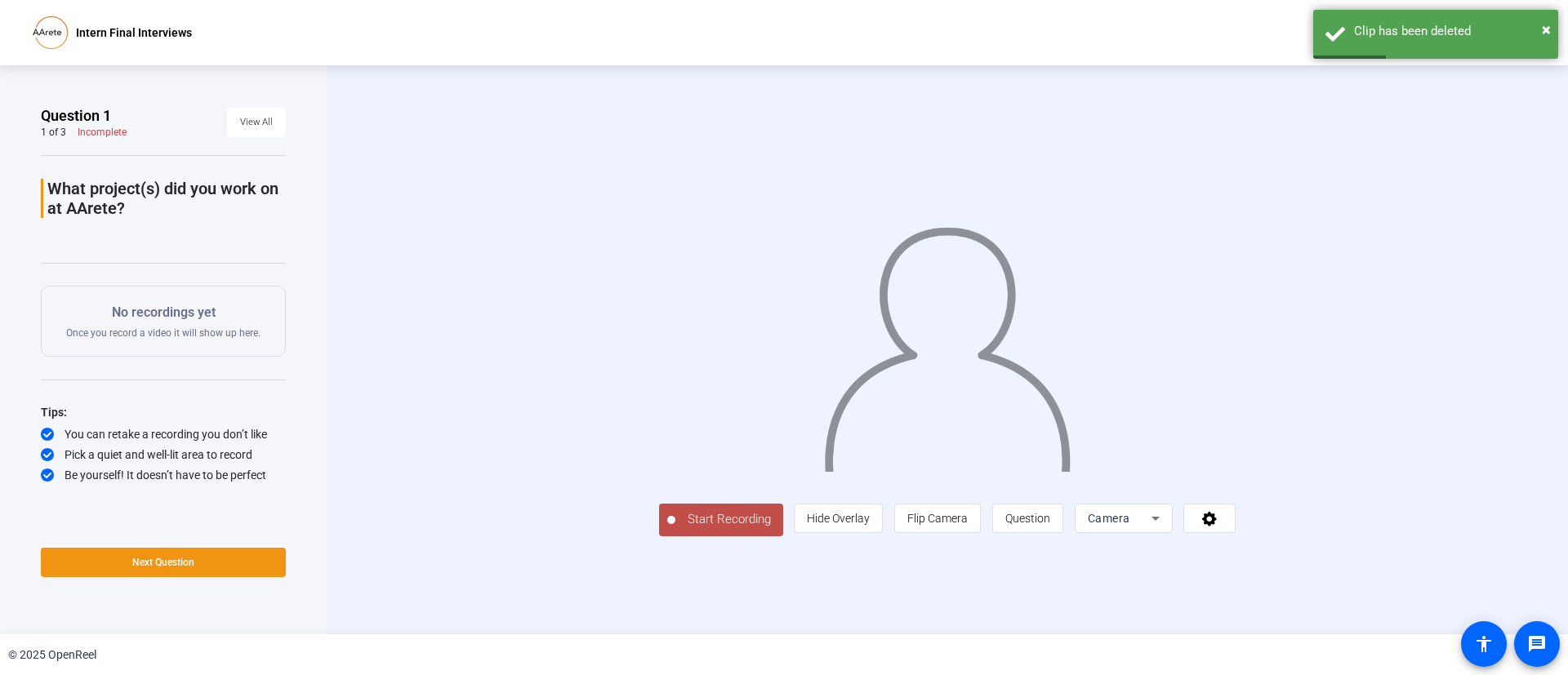 click on "Start Recording" 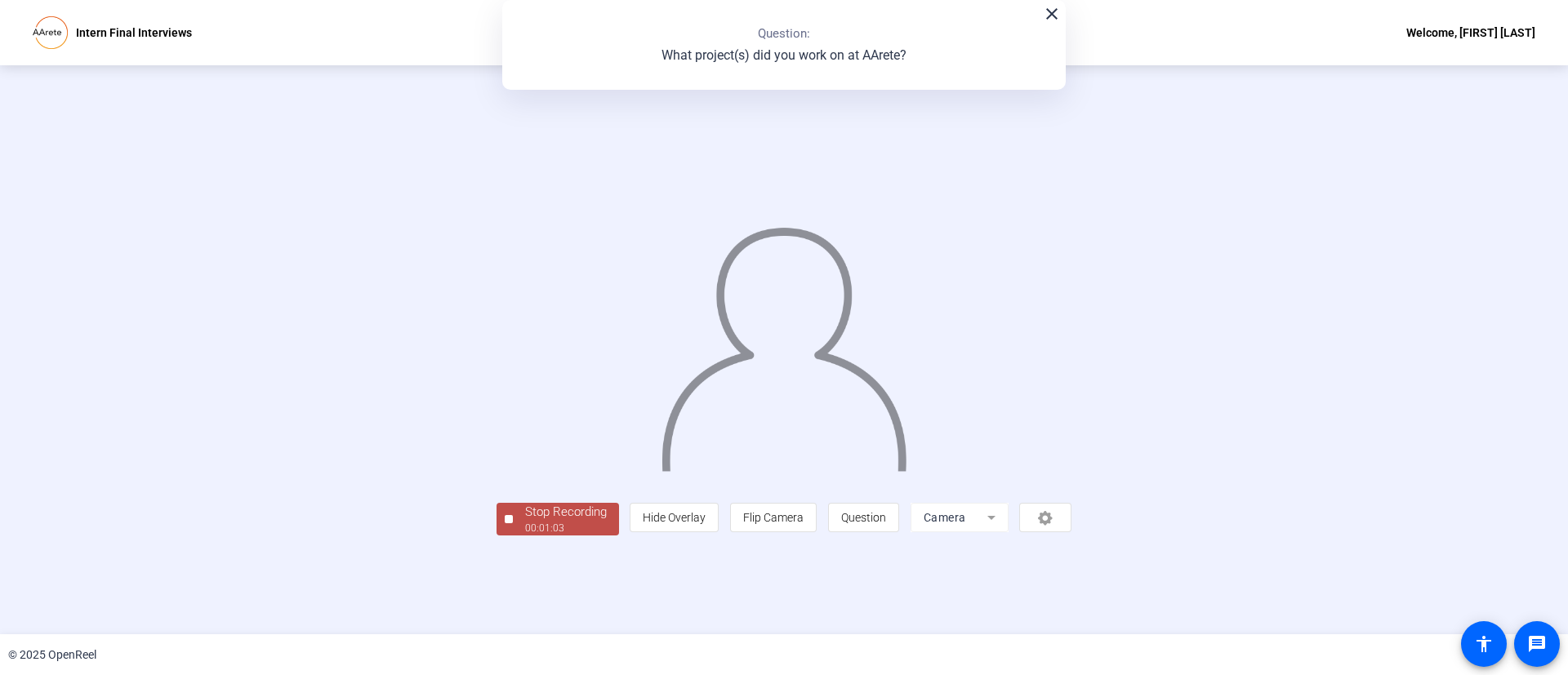click on "Stop Recording" 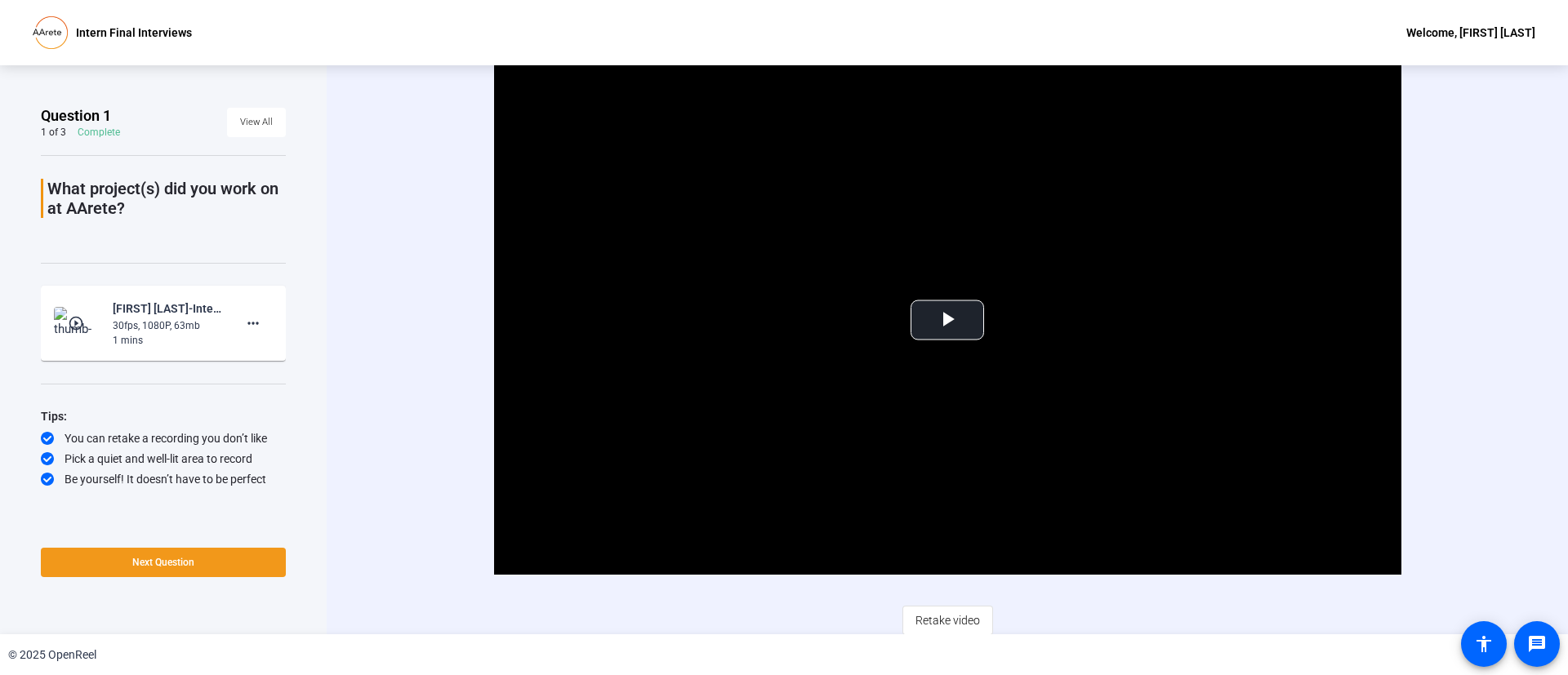click 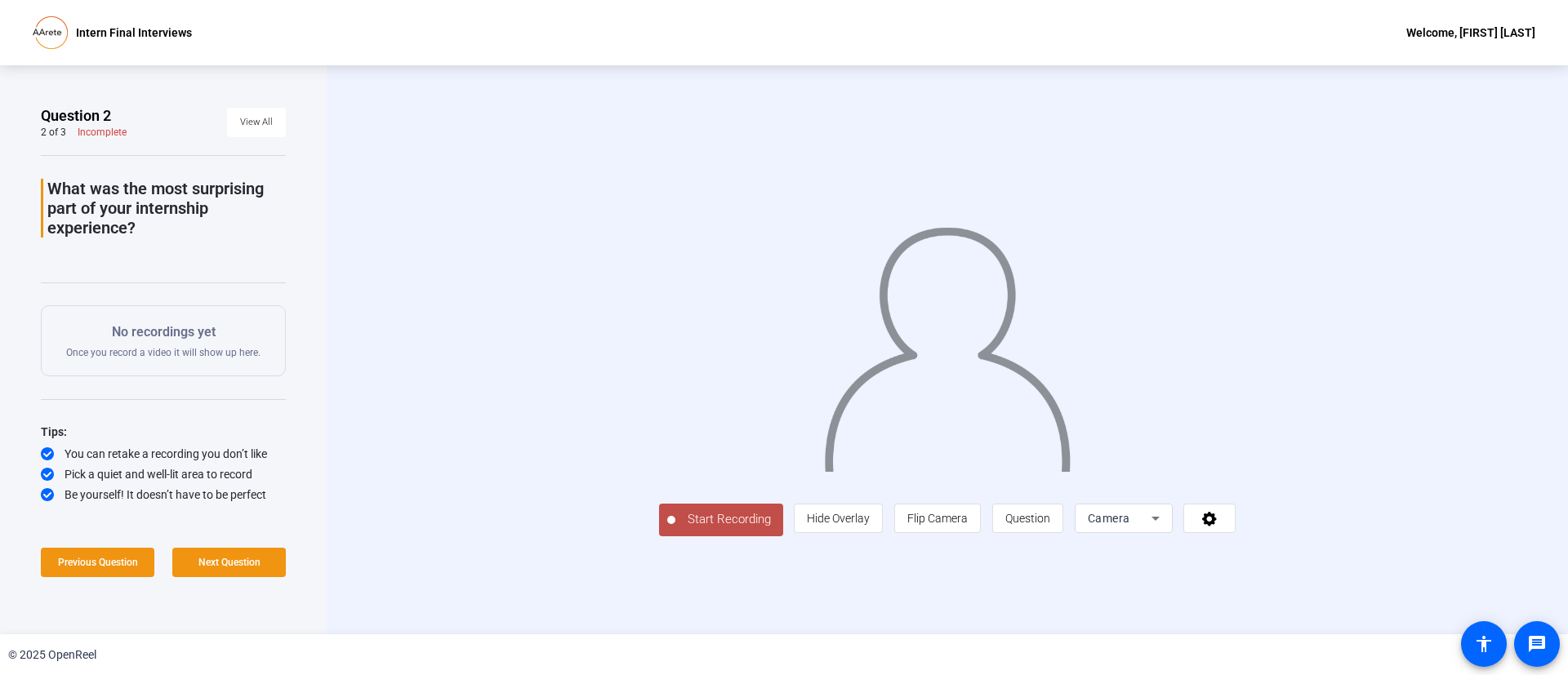 click on "Start Recording" 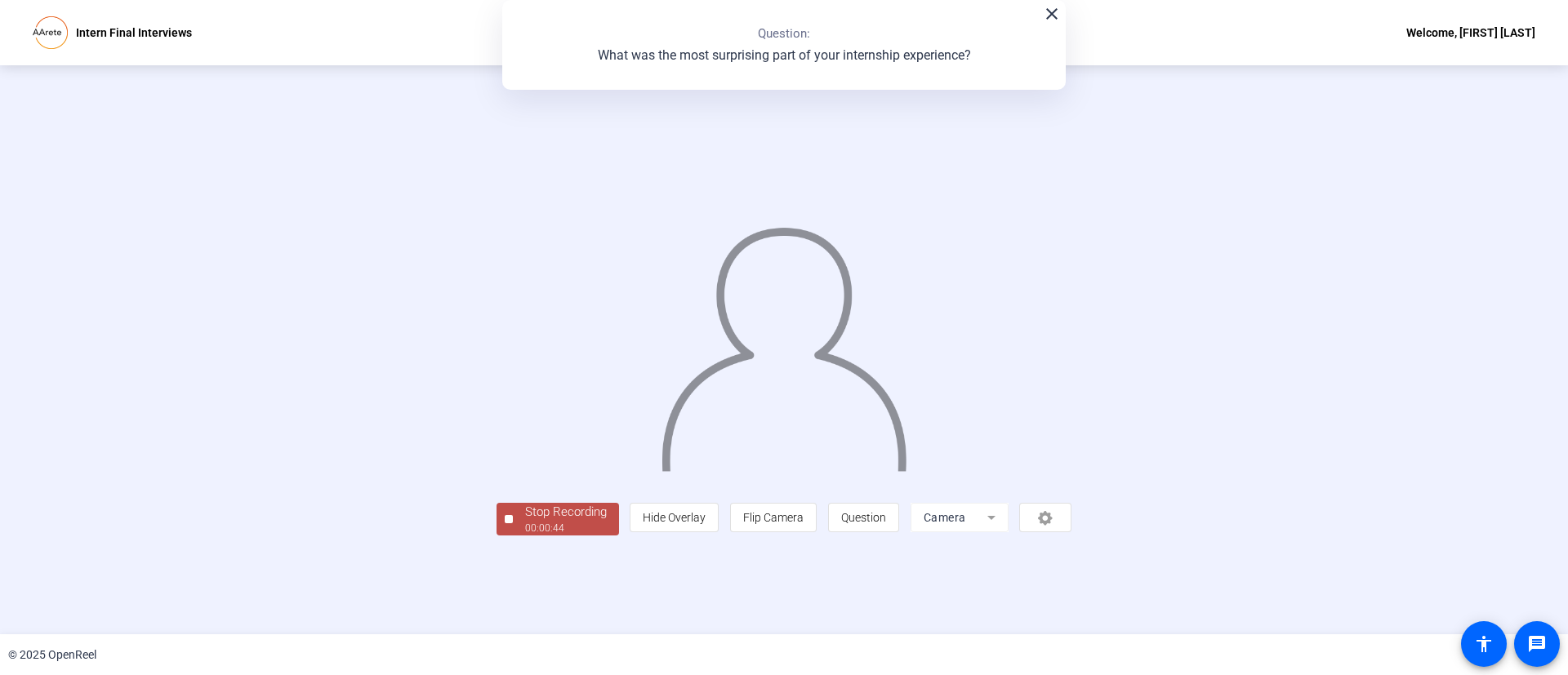 click on "Stop Recording  00:00:44" 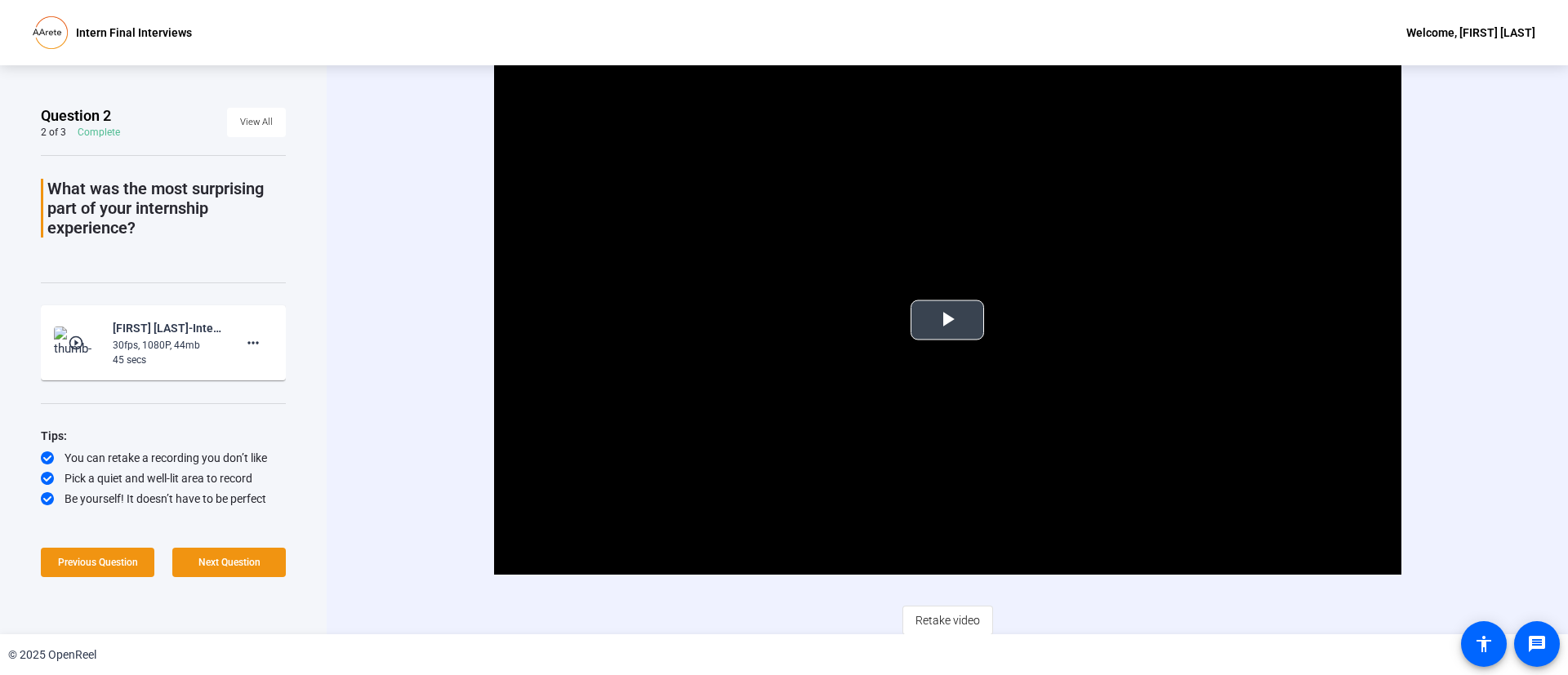 click at bounding box center (947, 320) 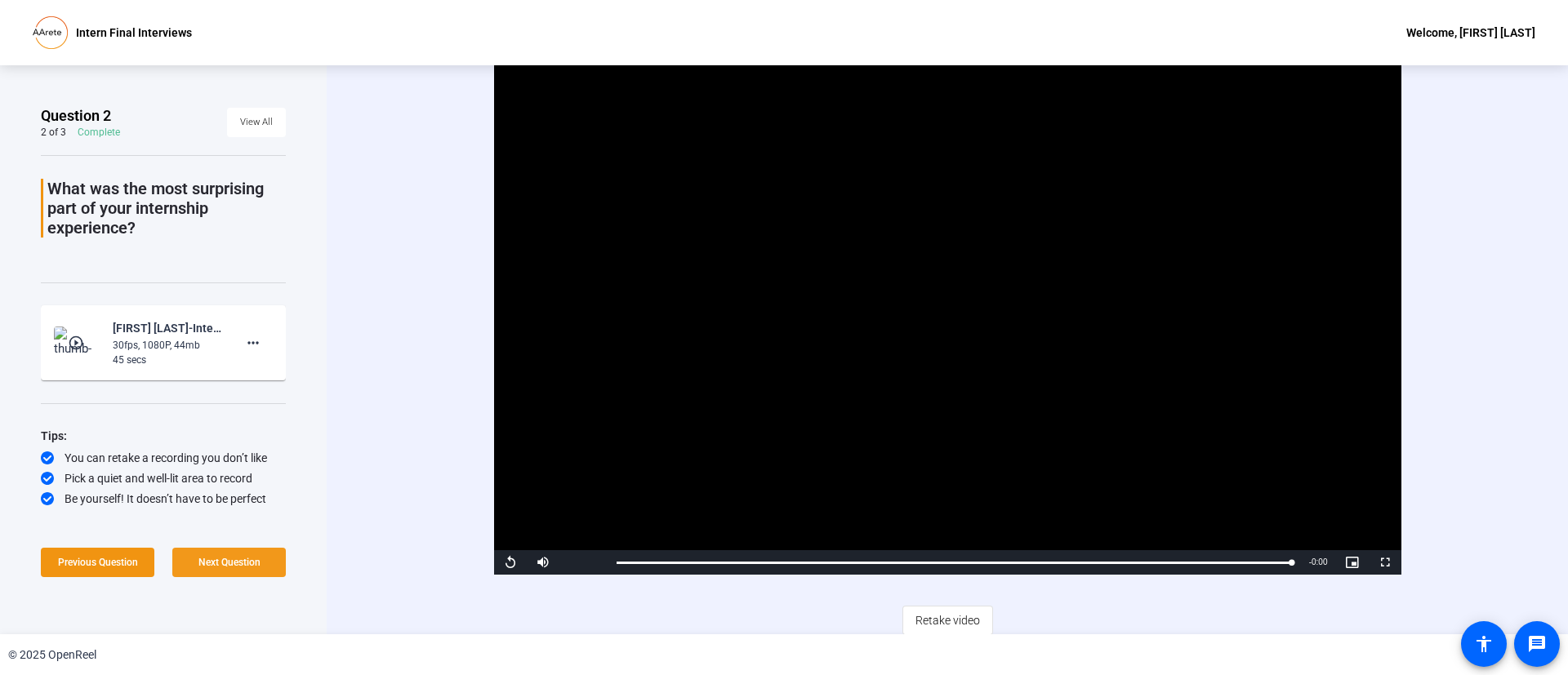 click on "Next Question" 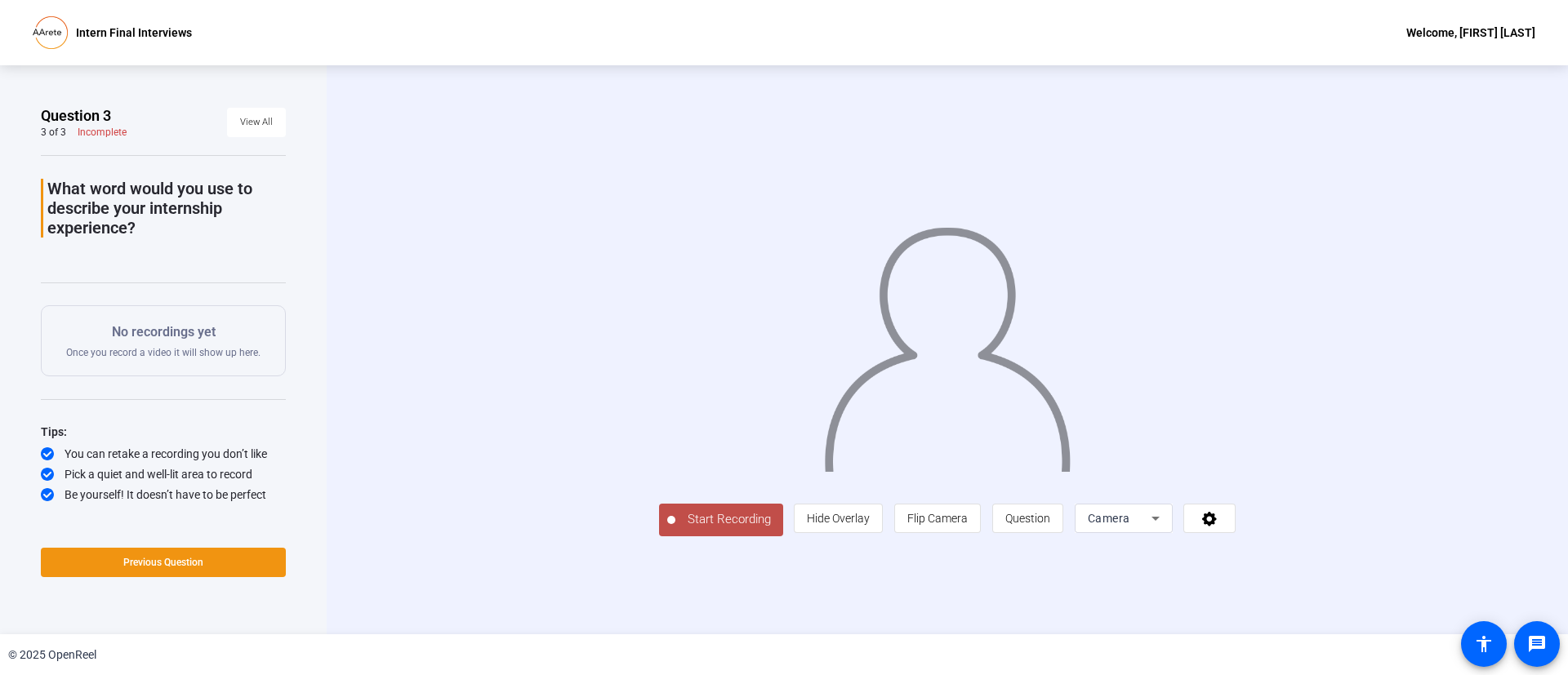 click on "Start Recording" 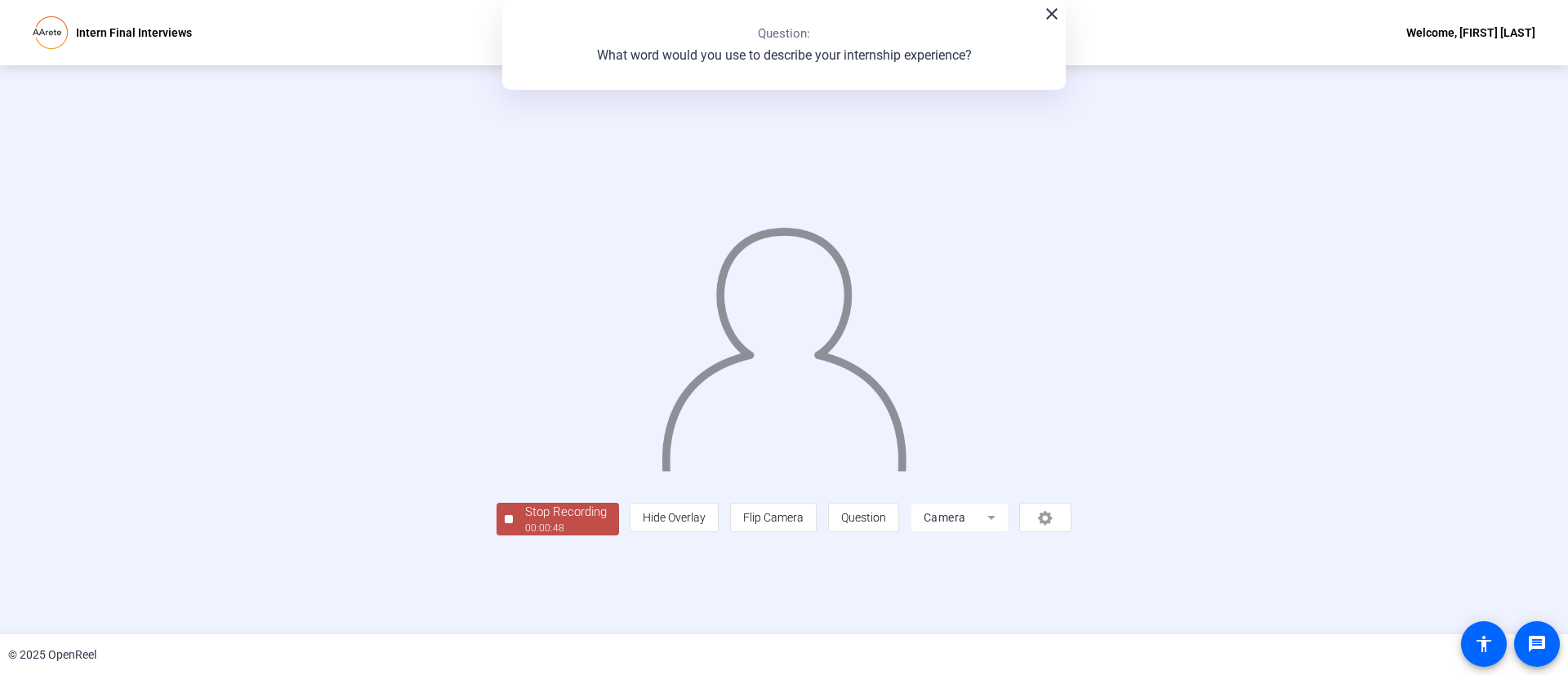 click on "Stop Recording" 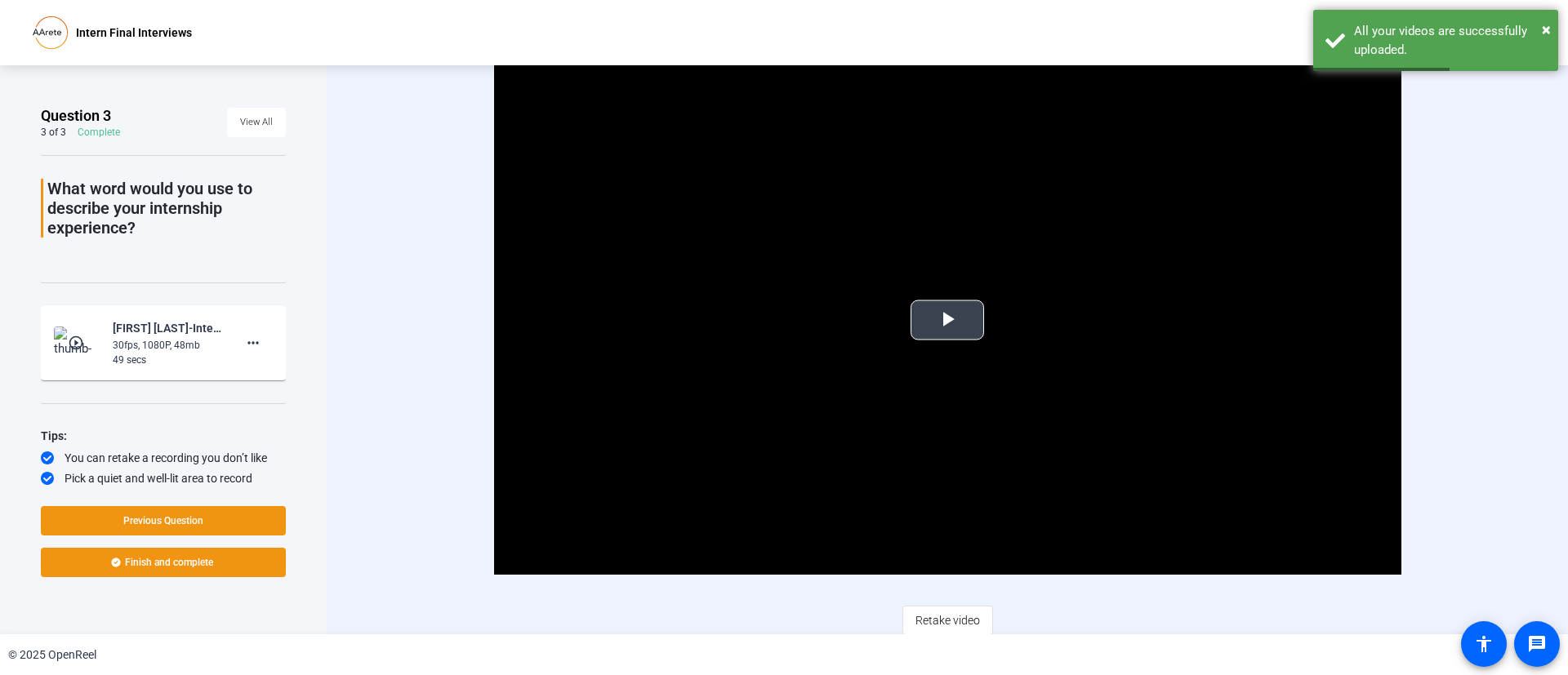 click at bounding box center [947, 319] 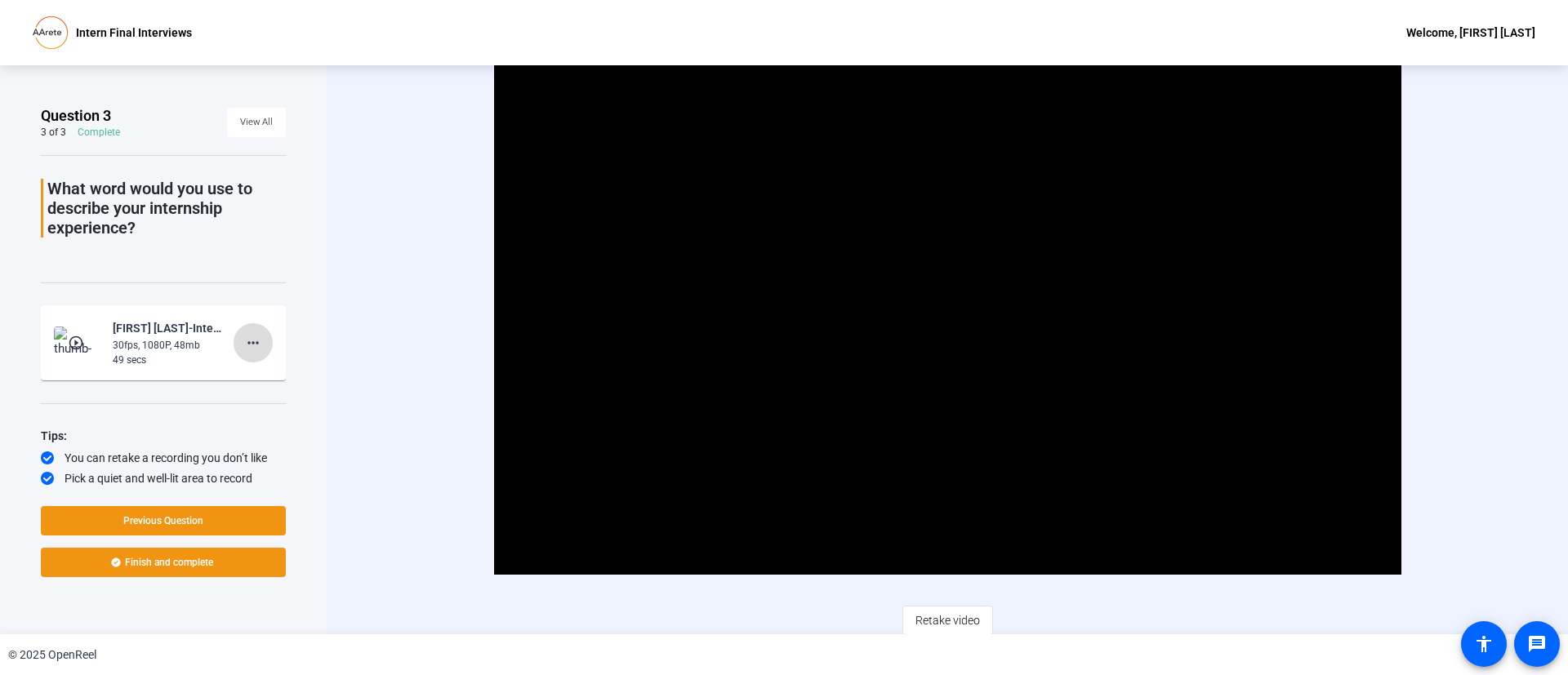 click on "more_horiz" 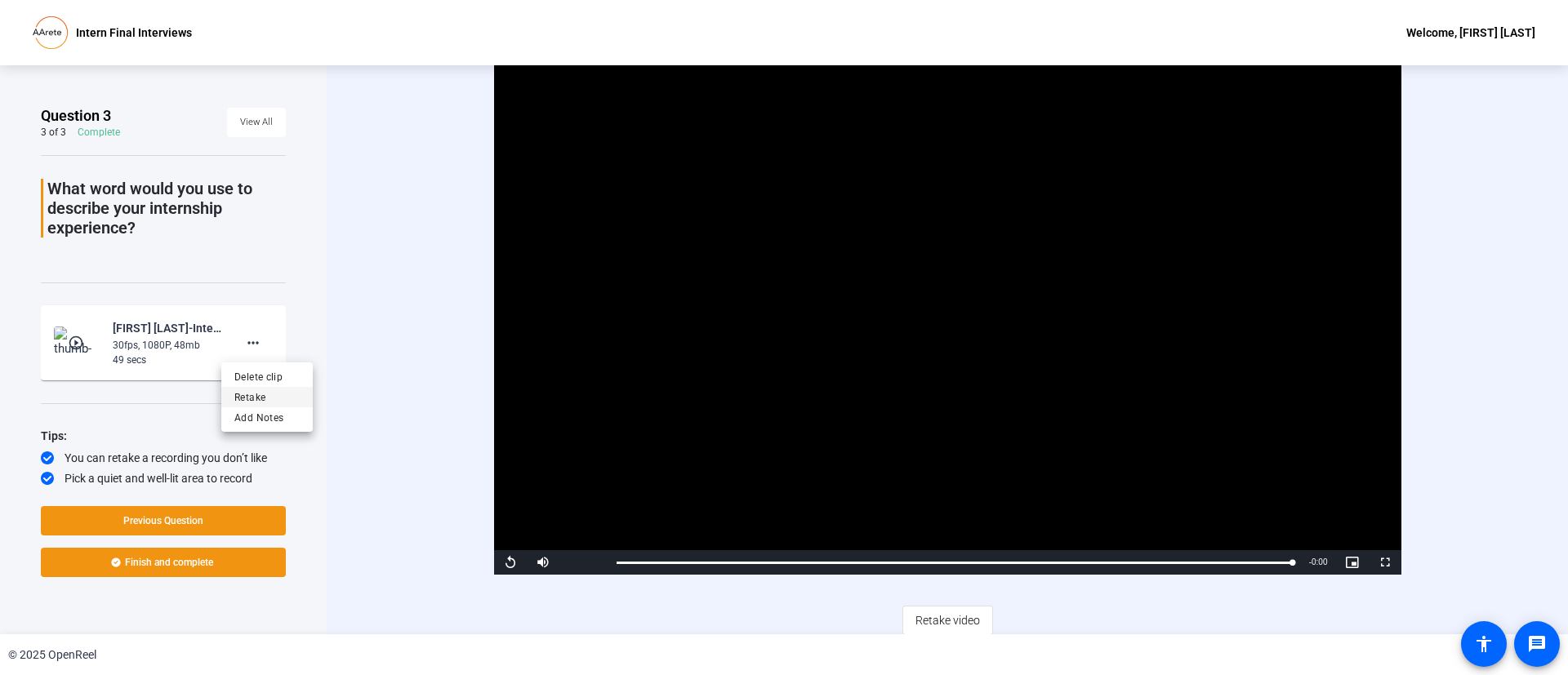 click on "Retake" at bounding box center (267, 397) 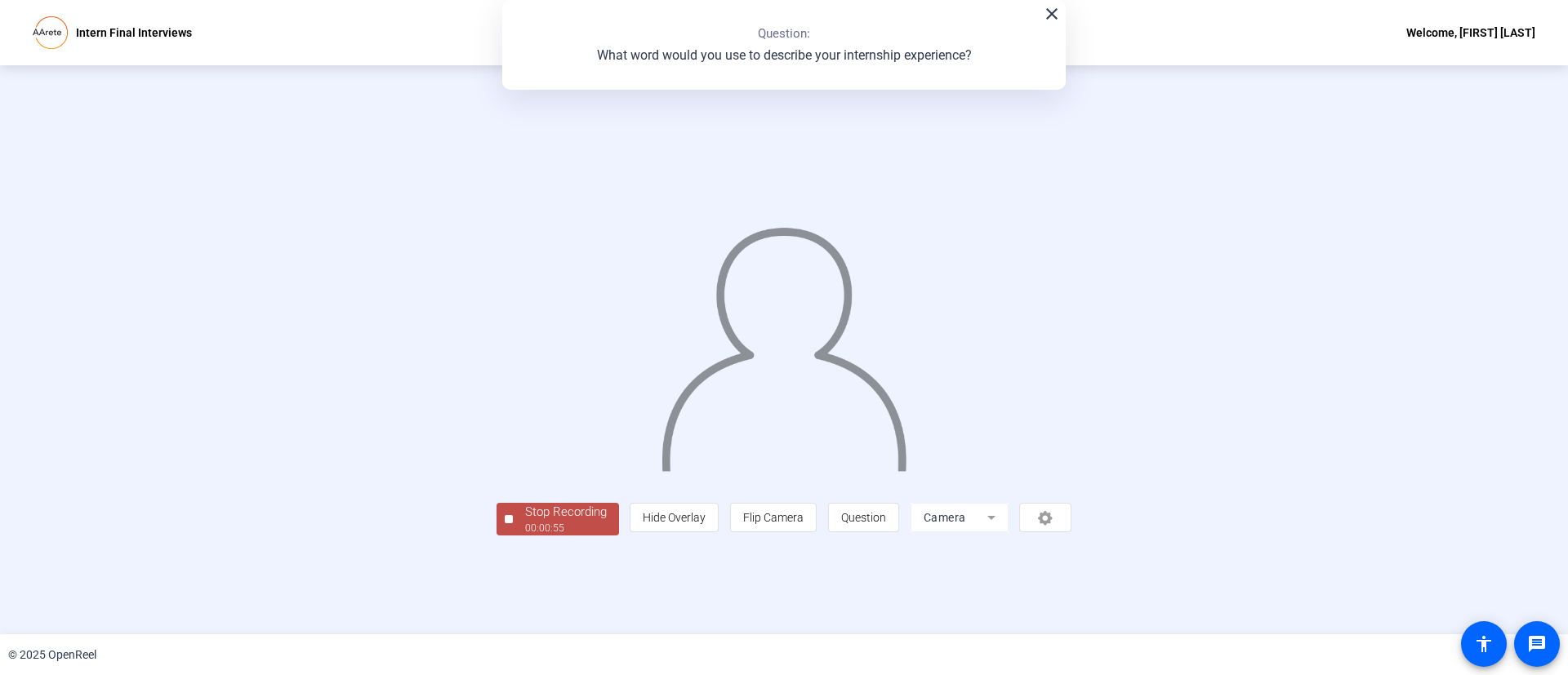 click on "00:00:55" 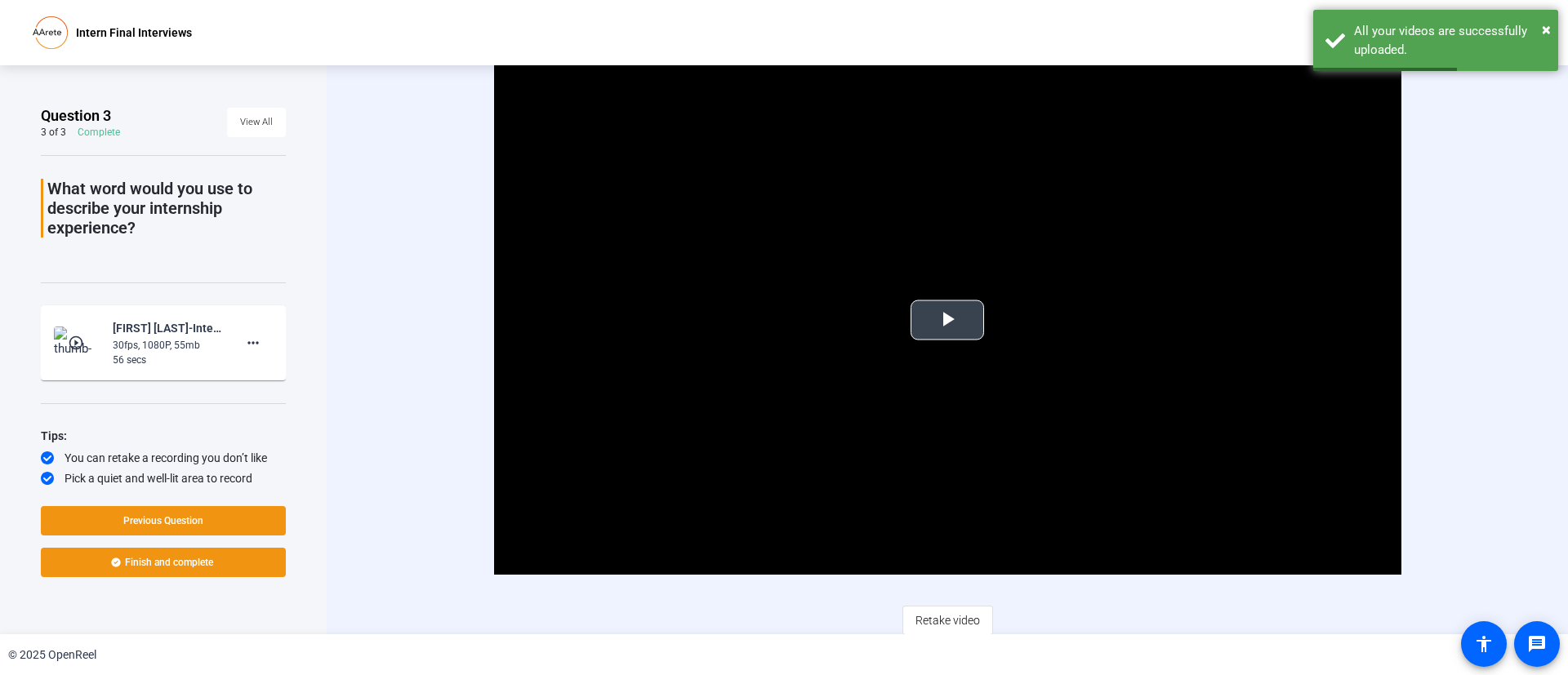 click at bounding box center [947, 319] 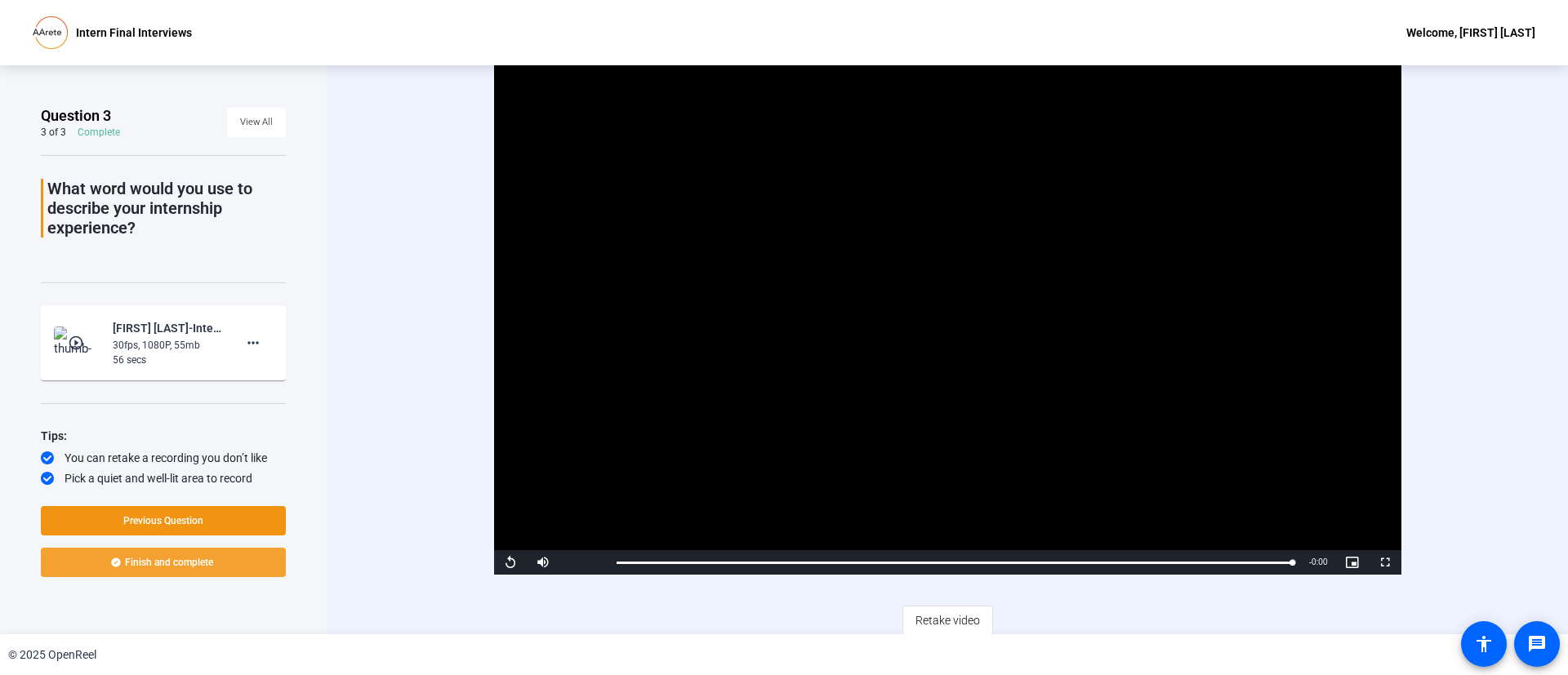 click 